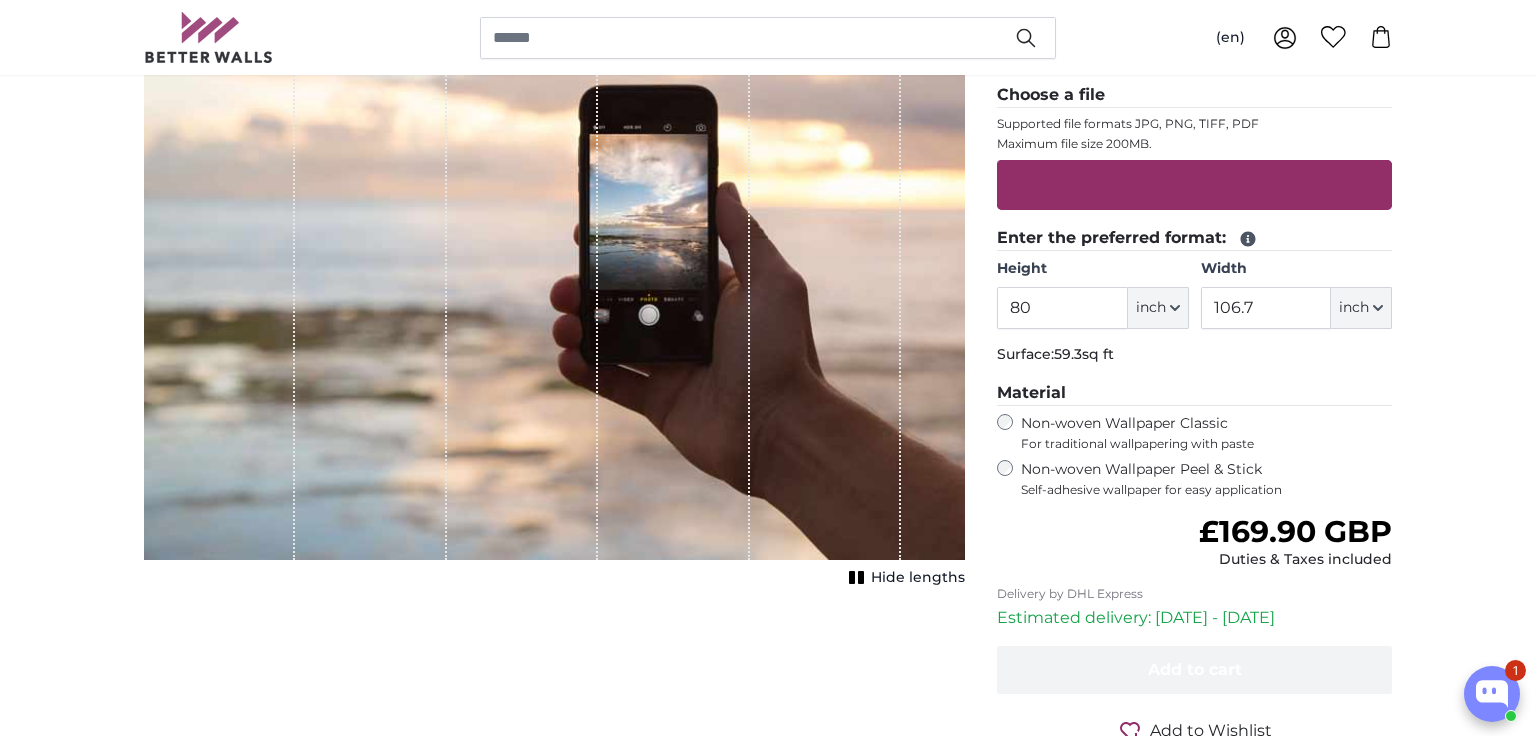 scroll, scrollTop: 316, scrollLeft: 0, axis: vertical 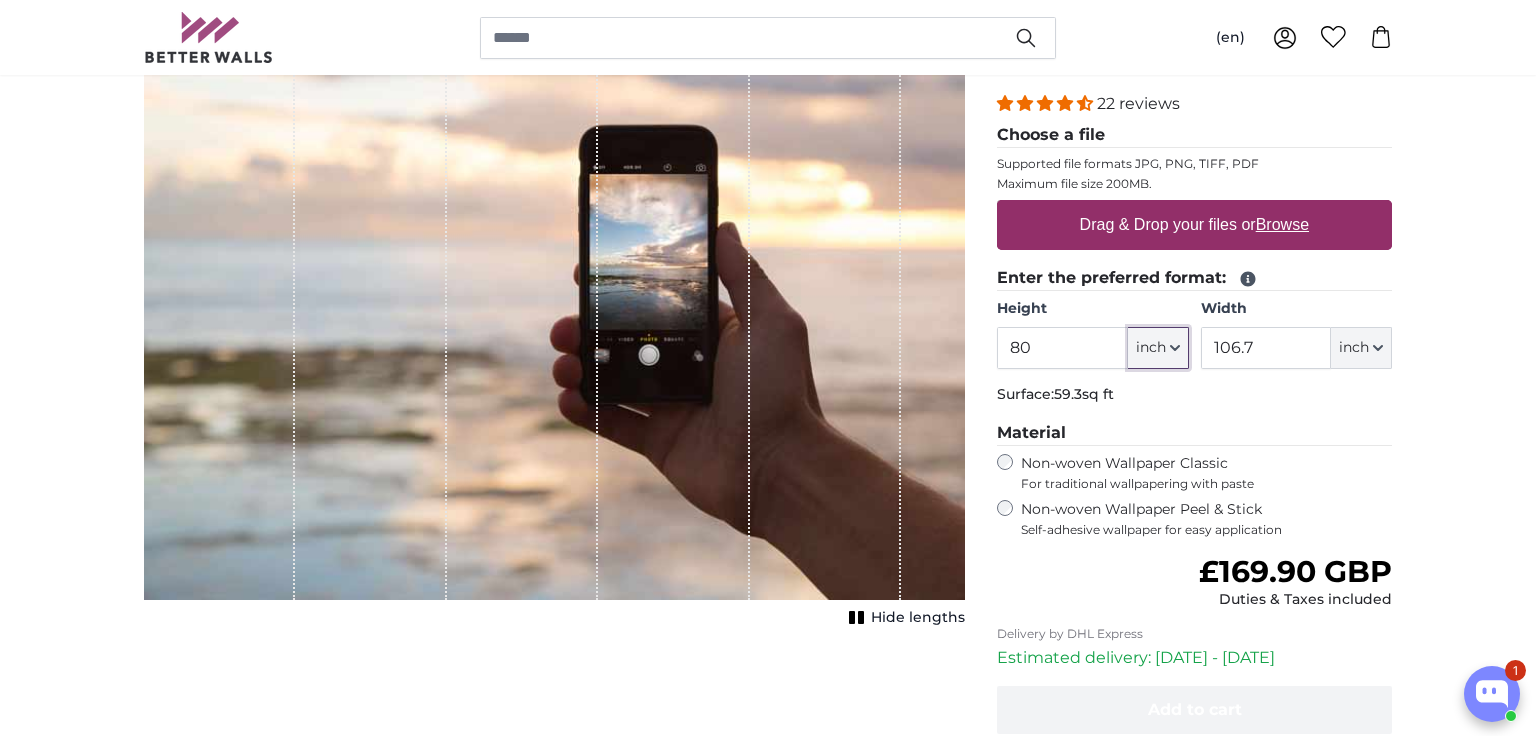 click on "inch" 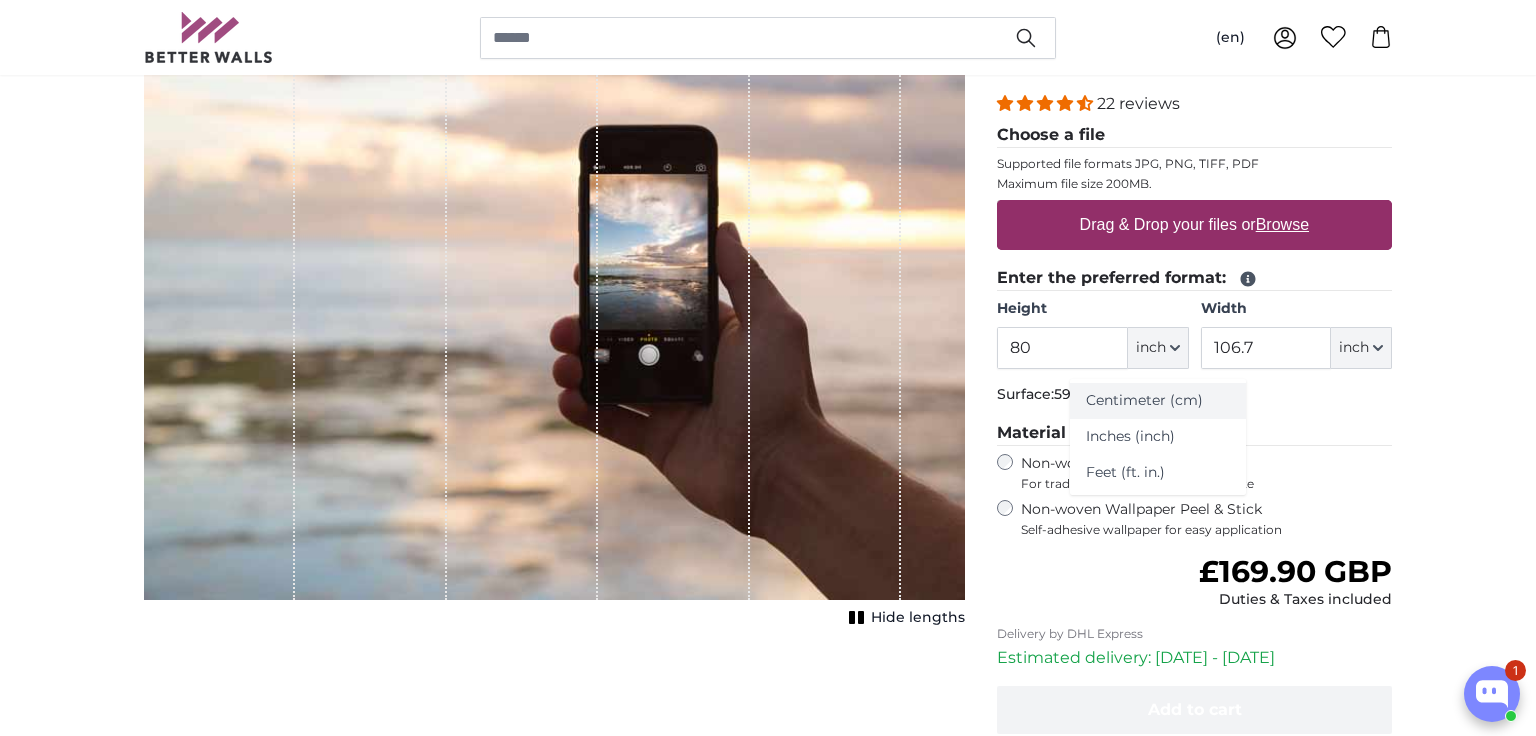click on "Centimeter (cm)" 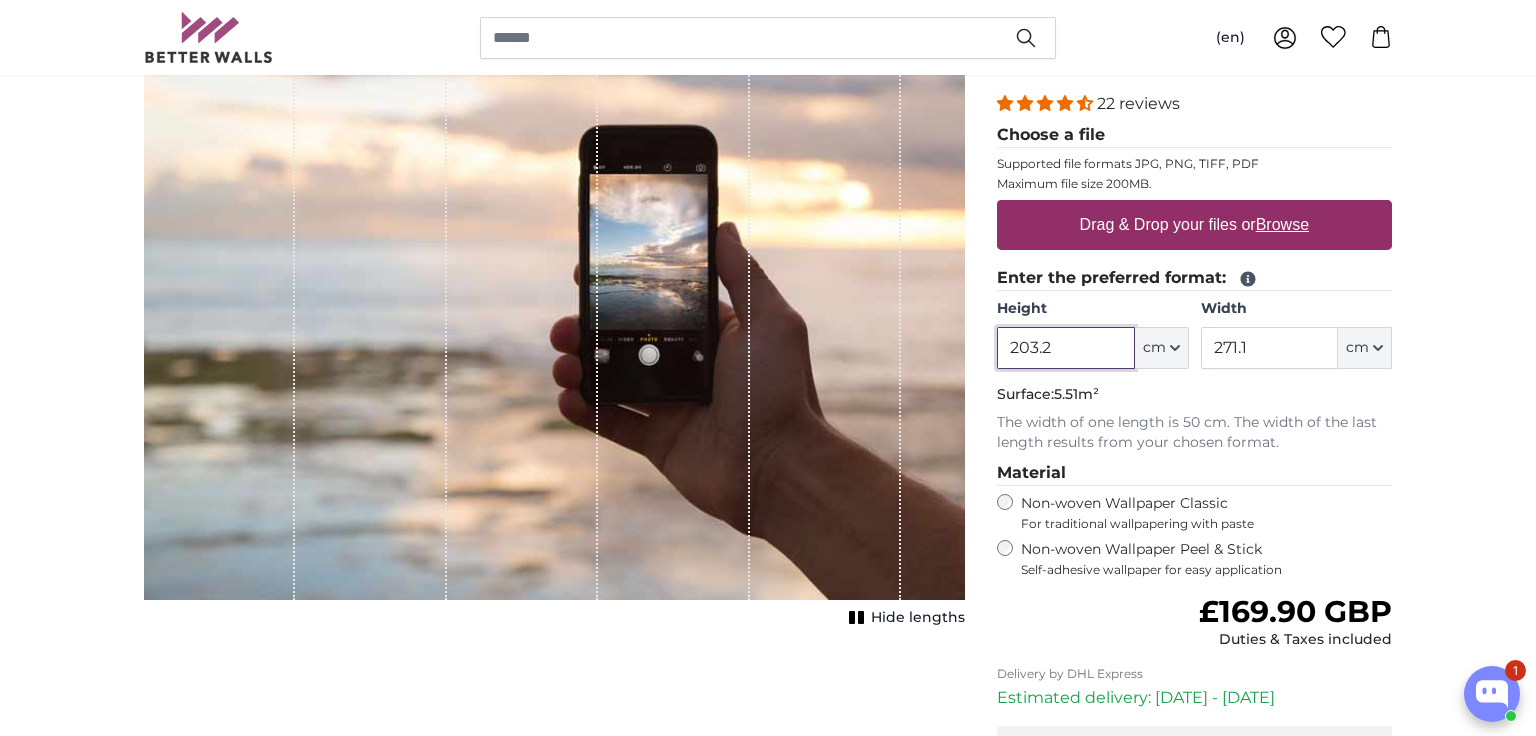 click on "203.2" at bounding box center (1065, 348) 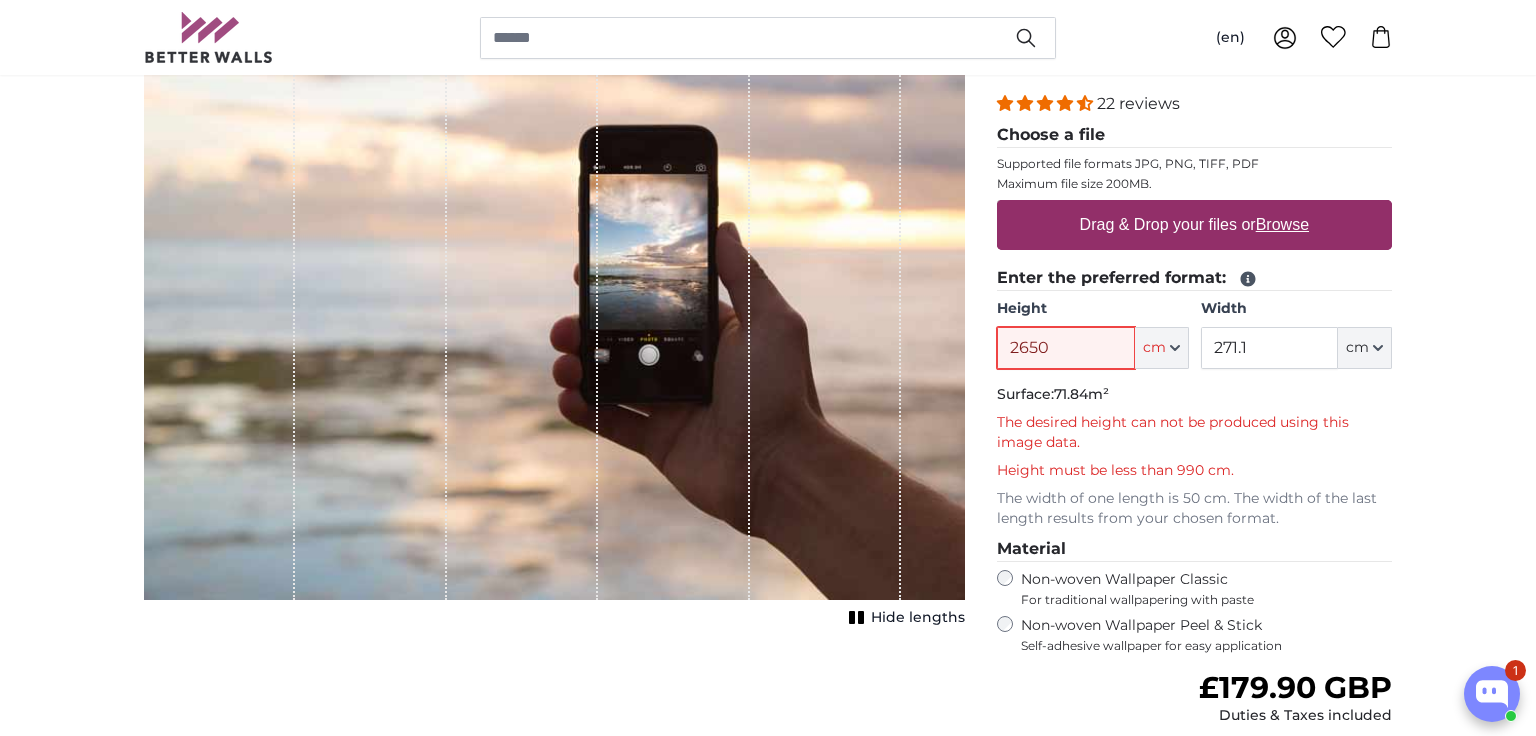 click on "2650" at bounding box center (1065, 348) 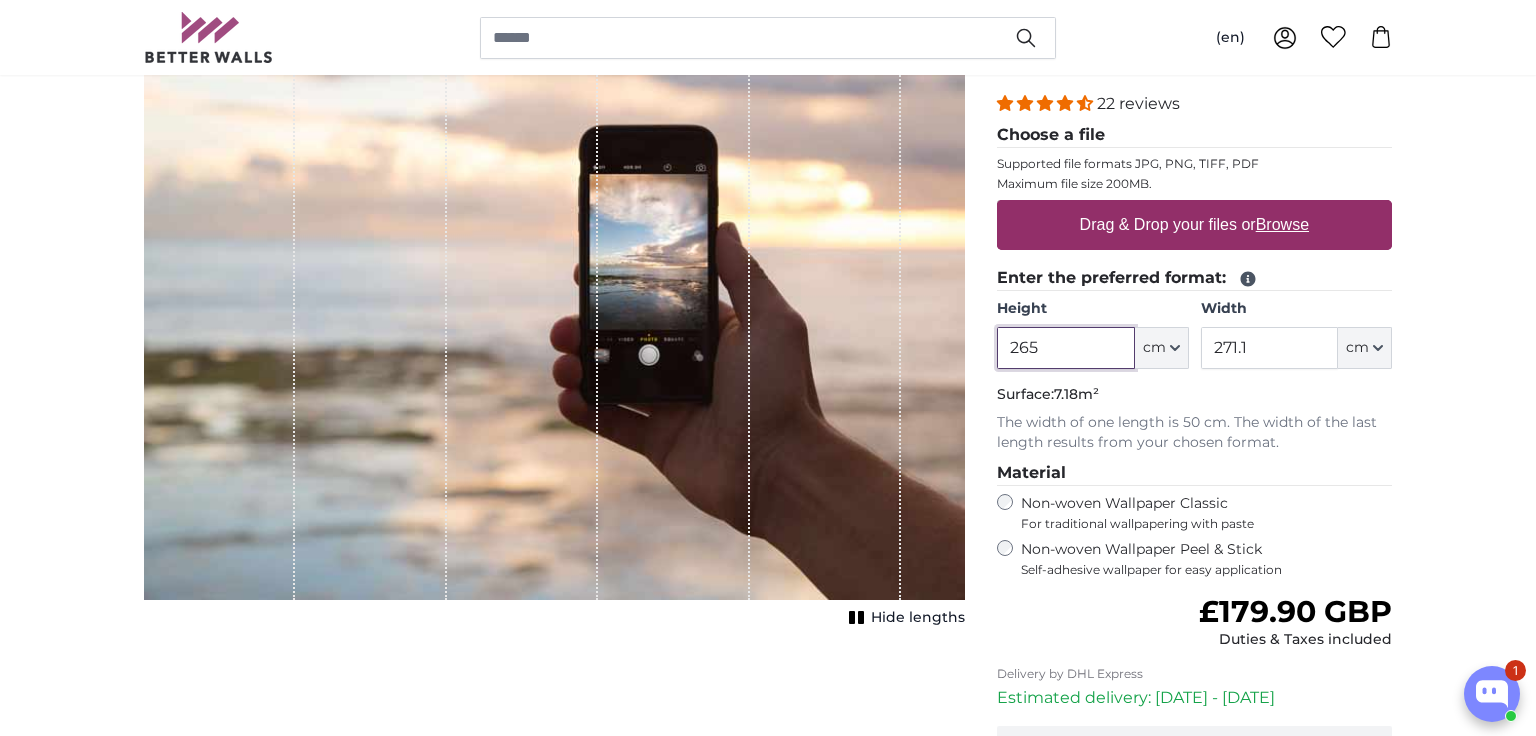 type on "265" 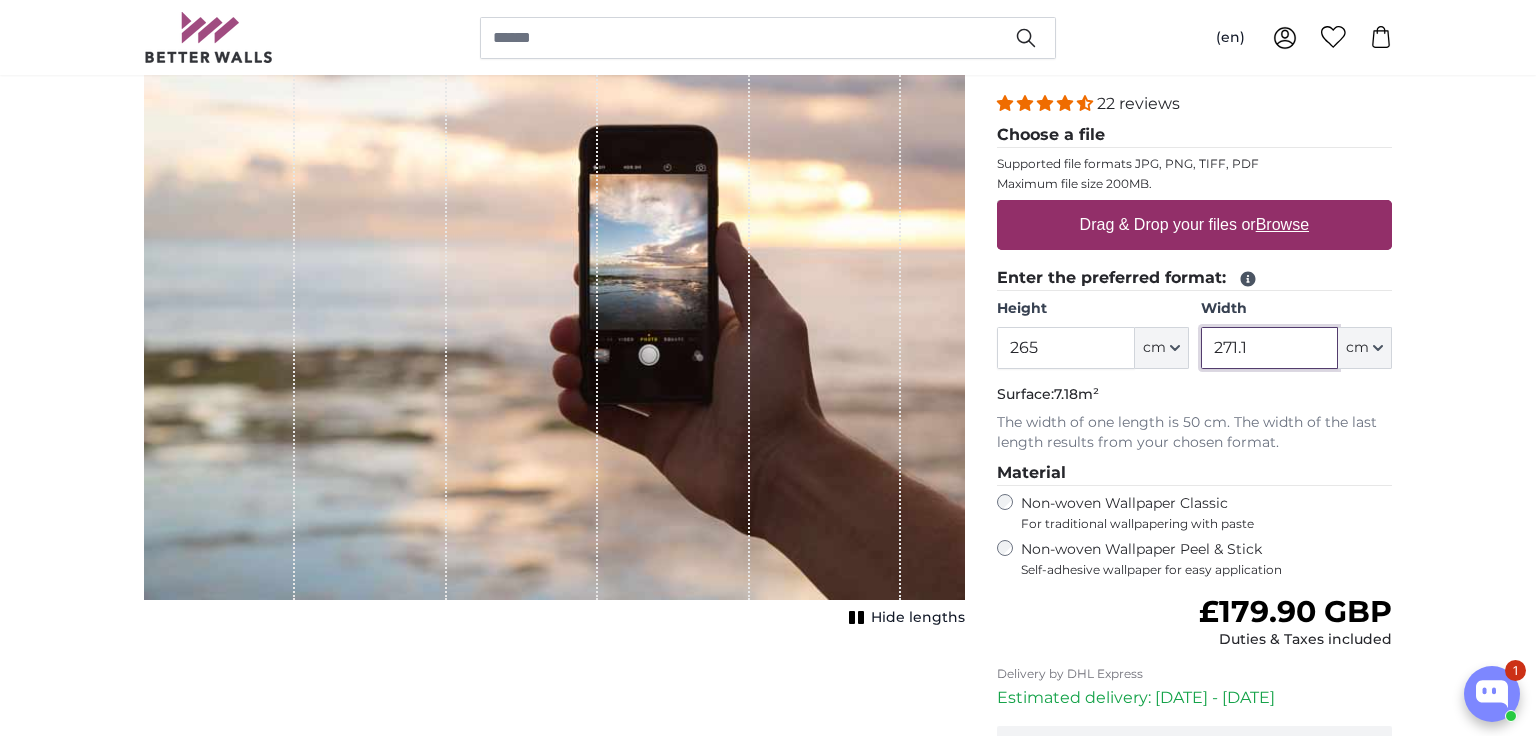 click on "271.1" at bounding box center [1269, 348] 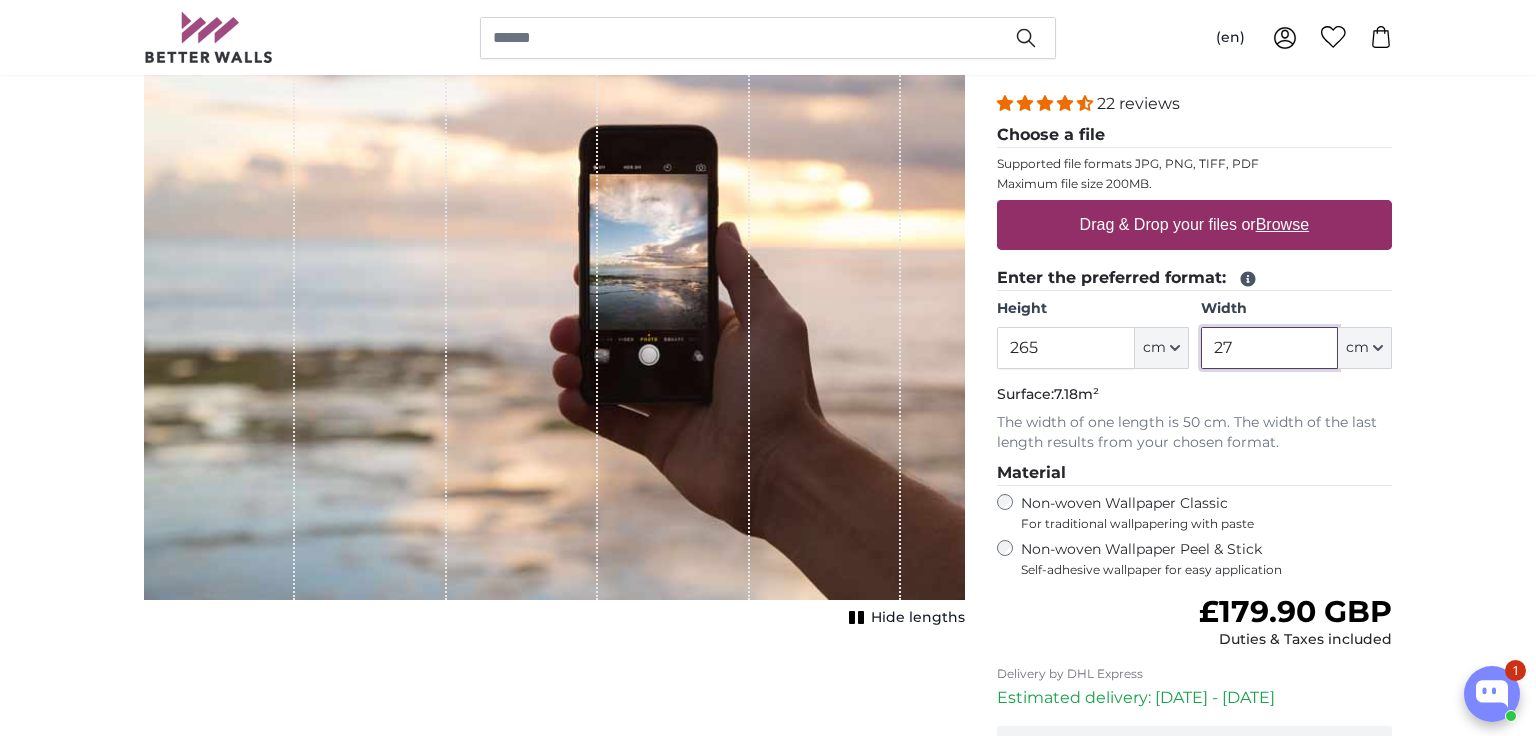 type on "2" 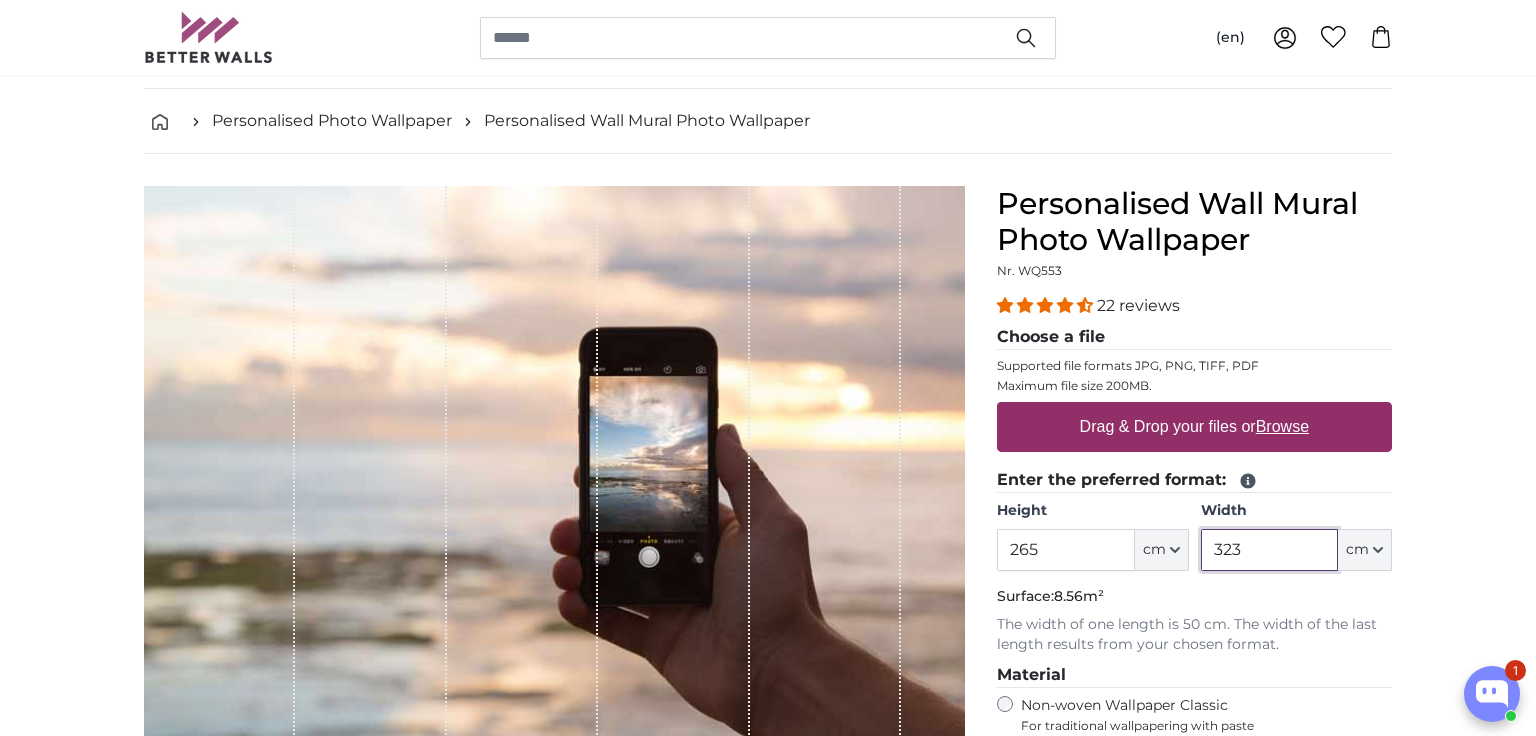 scroll, scrollTop: 86, scrollLeft: 0, axis: vertical 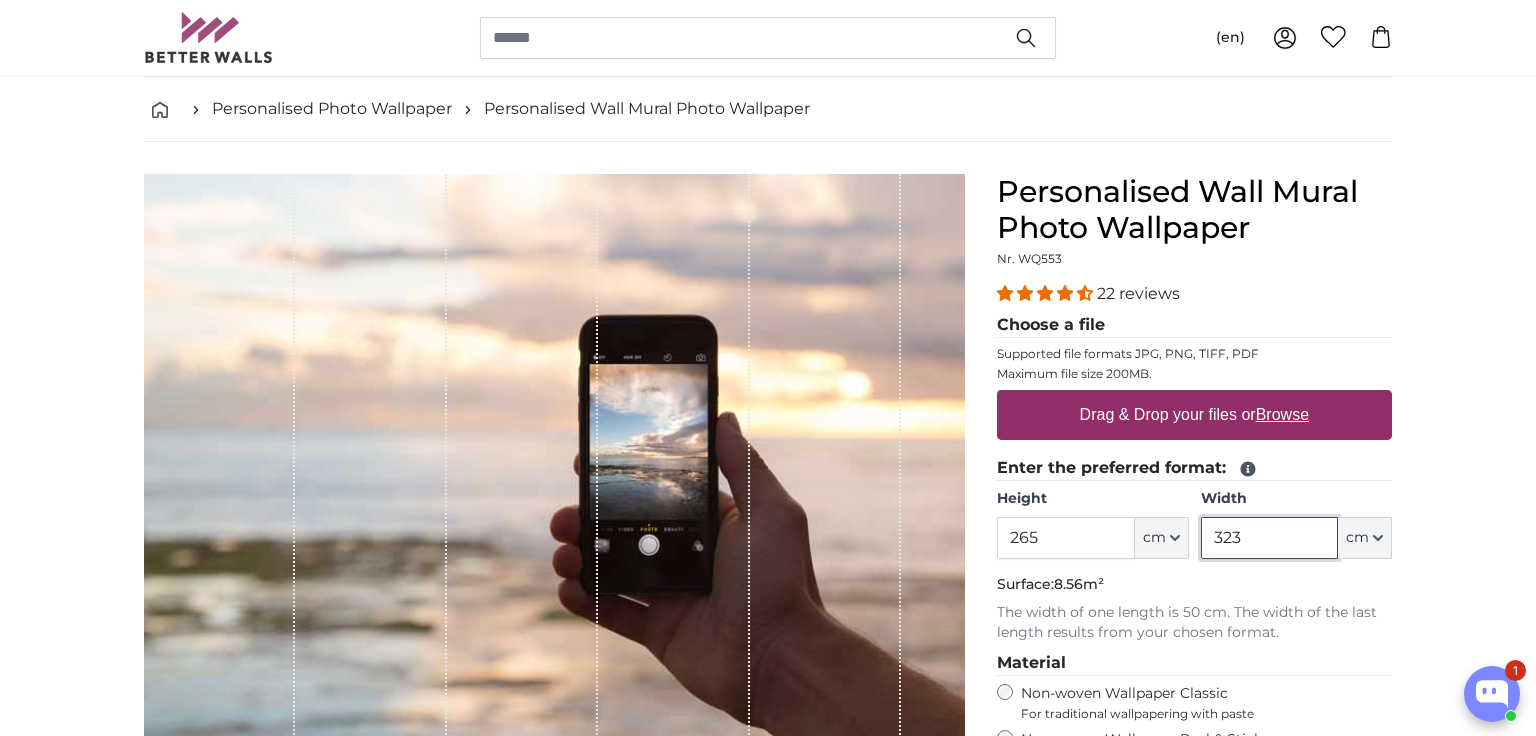 type on "323" 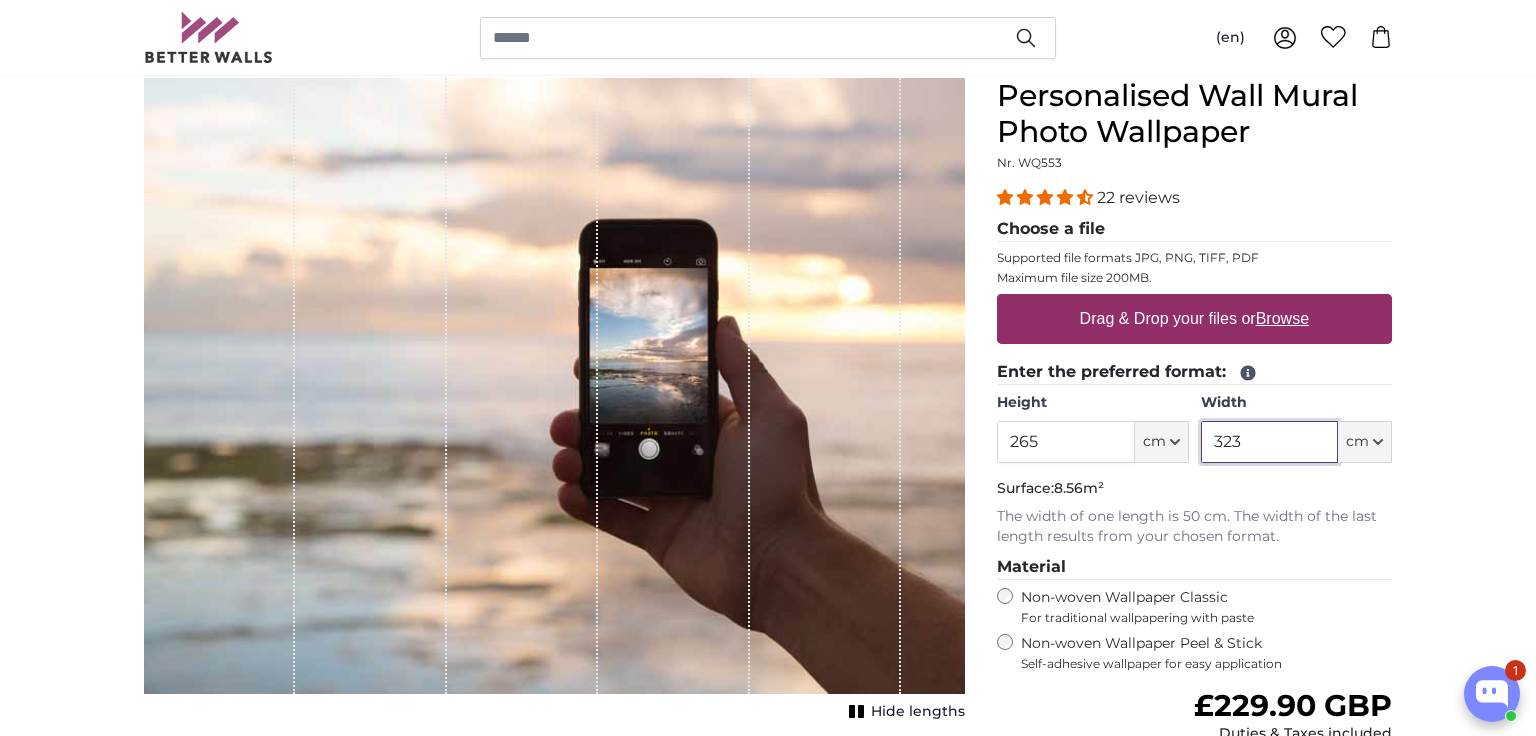 scroll, scrollTop: 187, scrollLeft: 0, axis: vertical 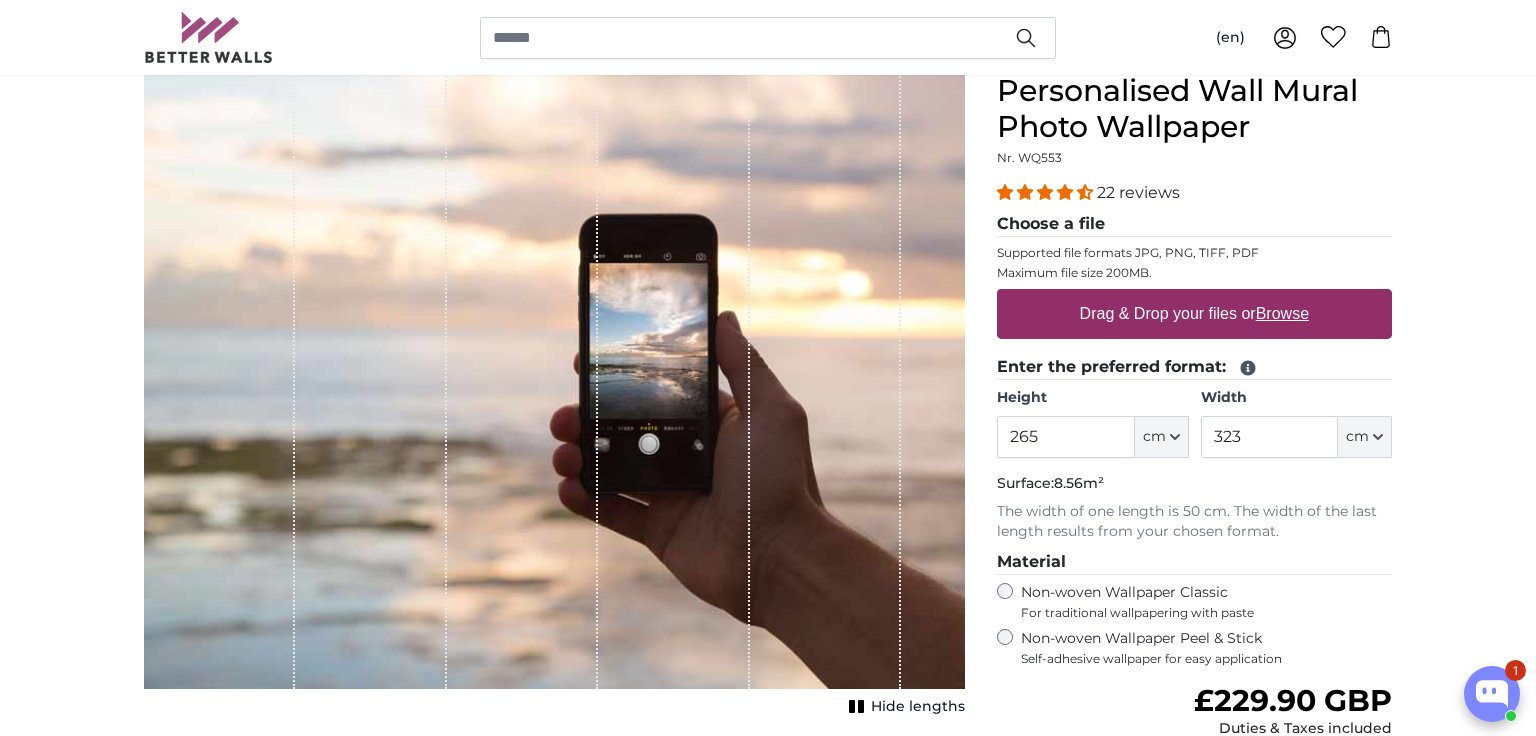 click on "Drag & Drop your files or  Browse" at bounding box center [1194, 314] 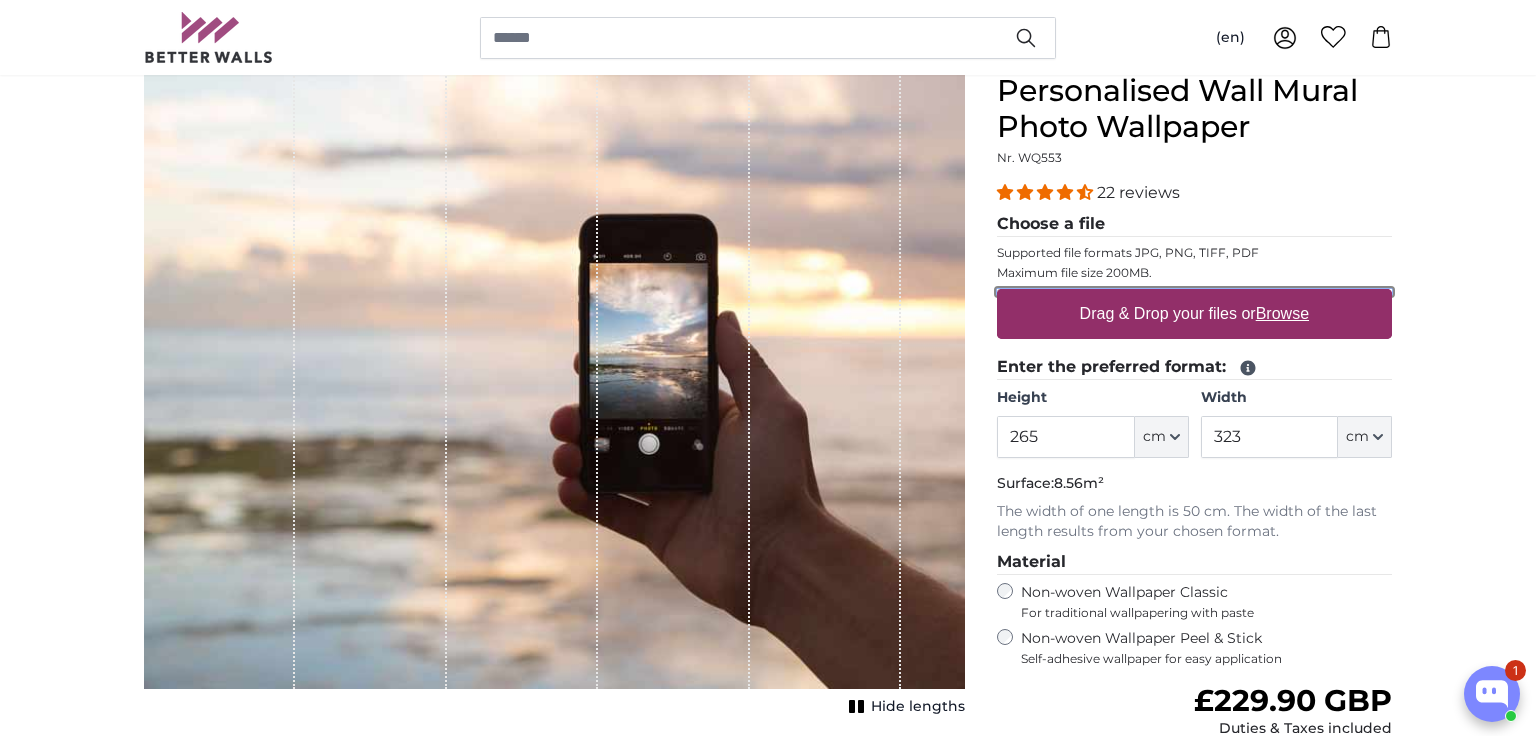 type on "**********" 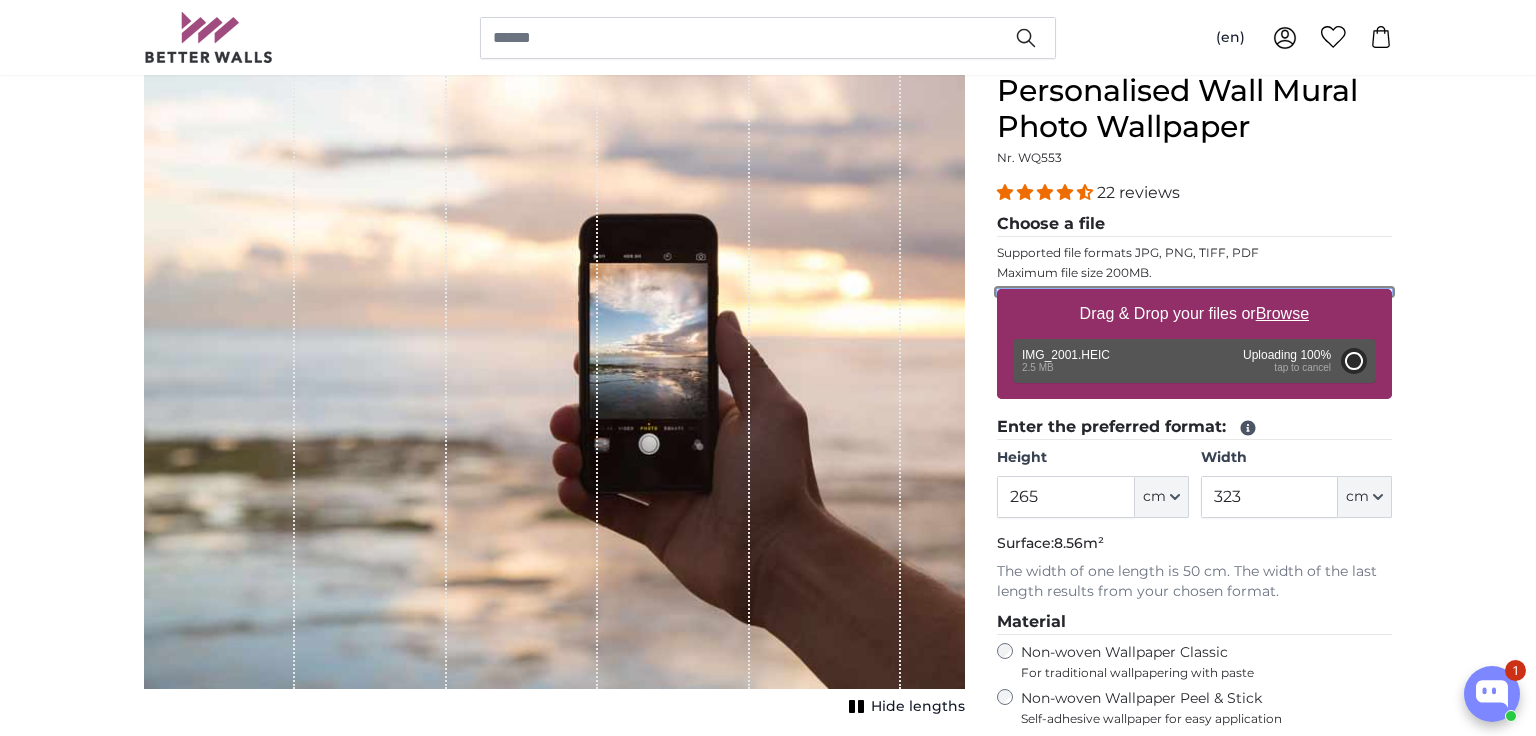 type on "200" 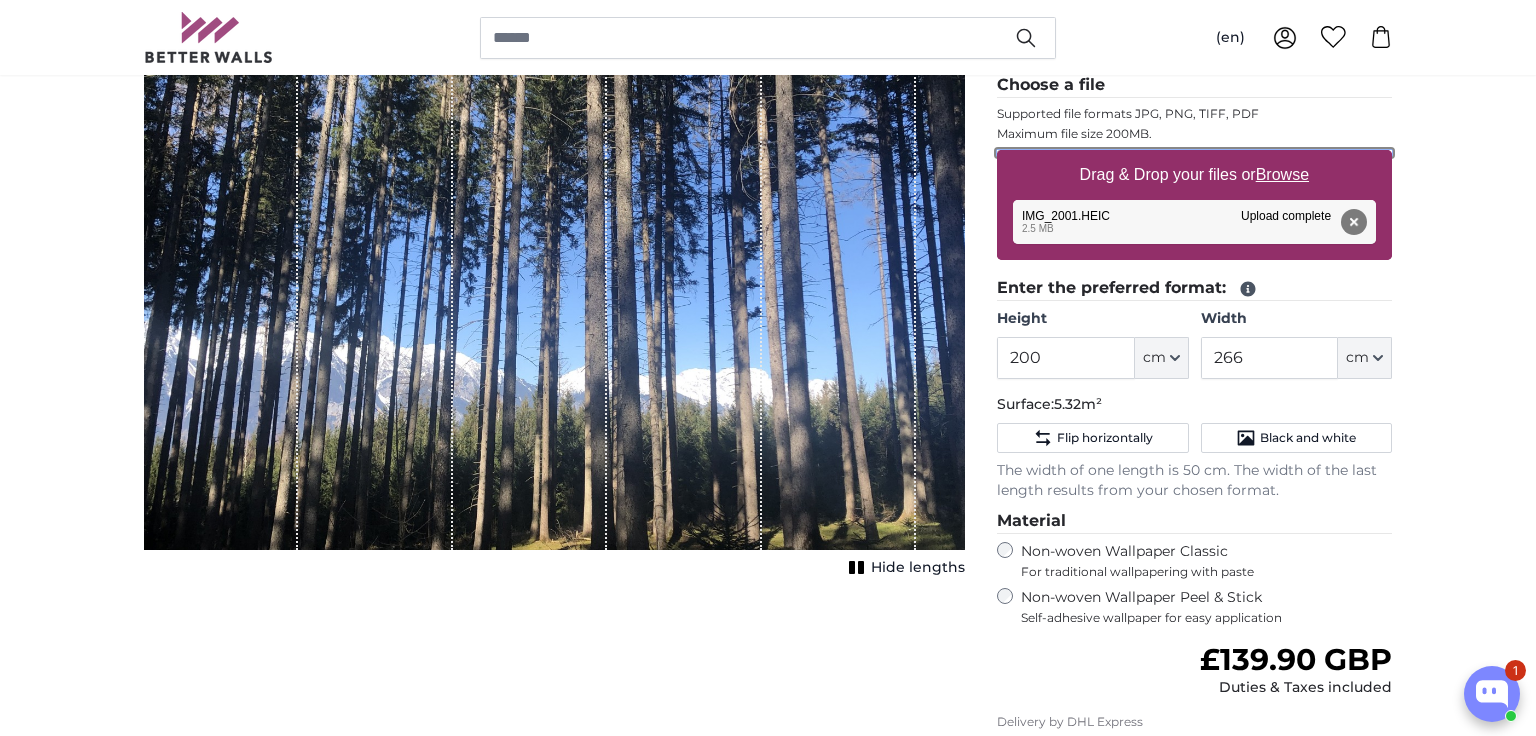 scroll, scrollTop: 298, scrollLeft: 0, axis: vertical 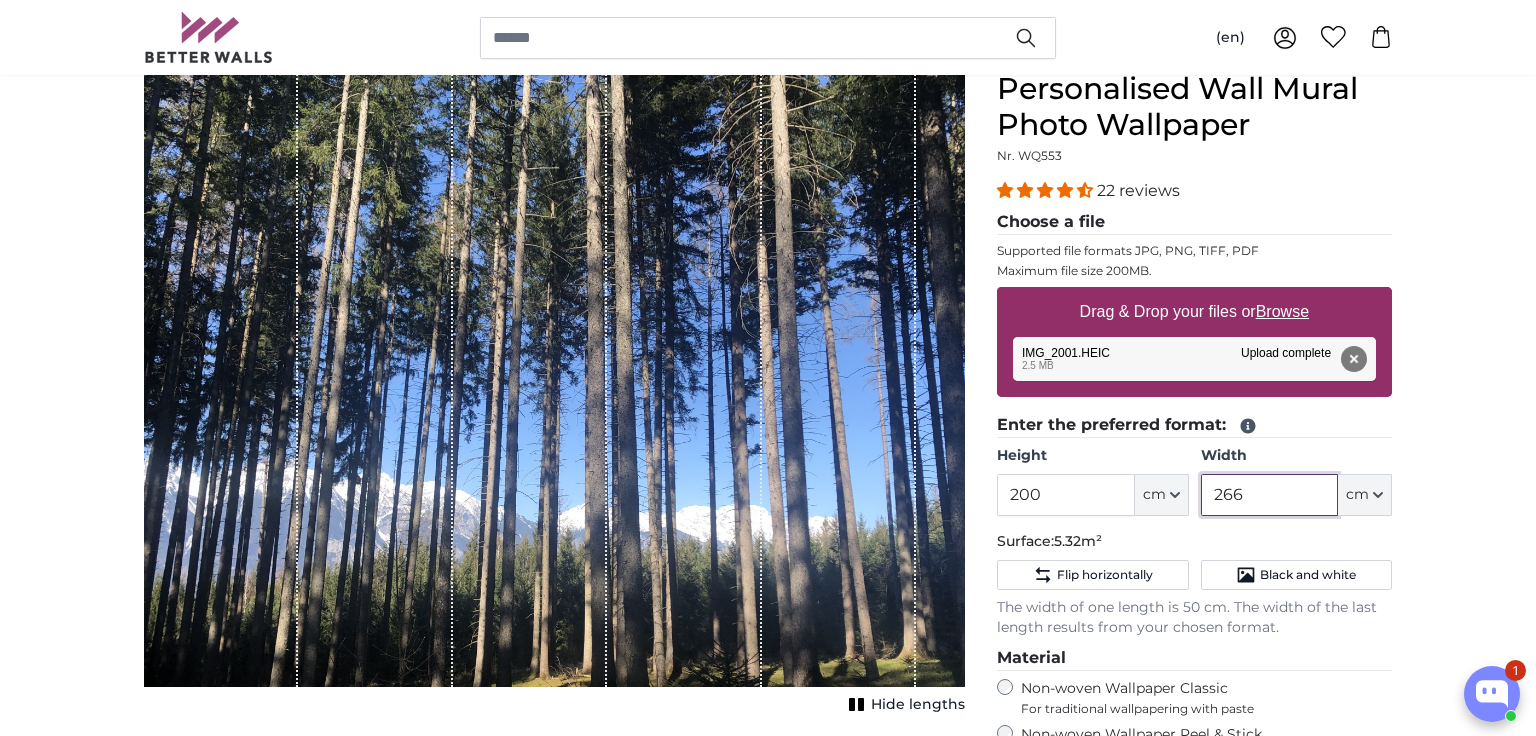click on "266" at bounding box center (1269, 495) 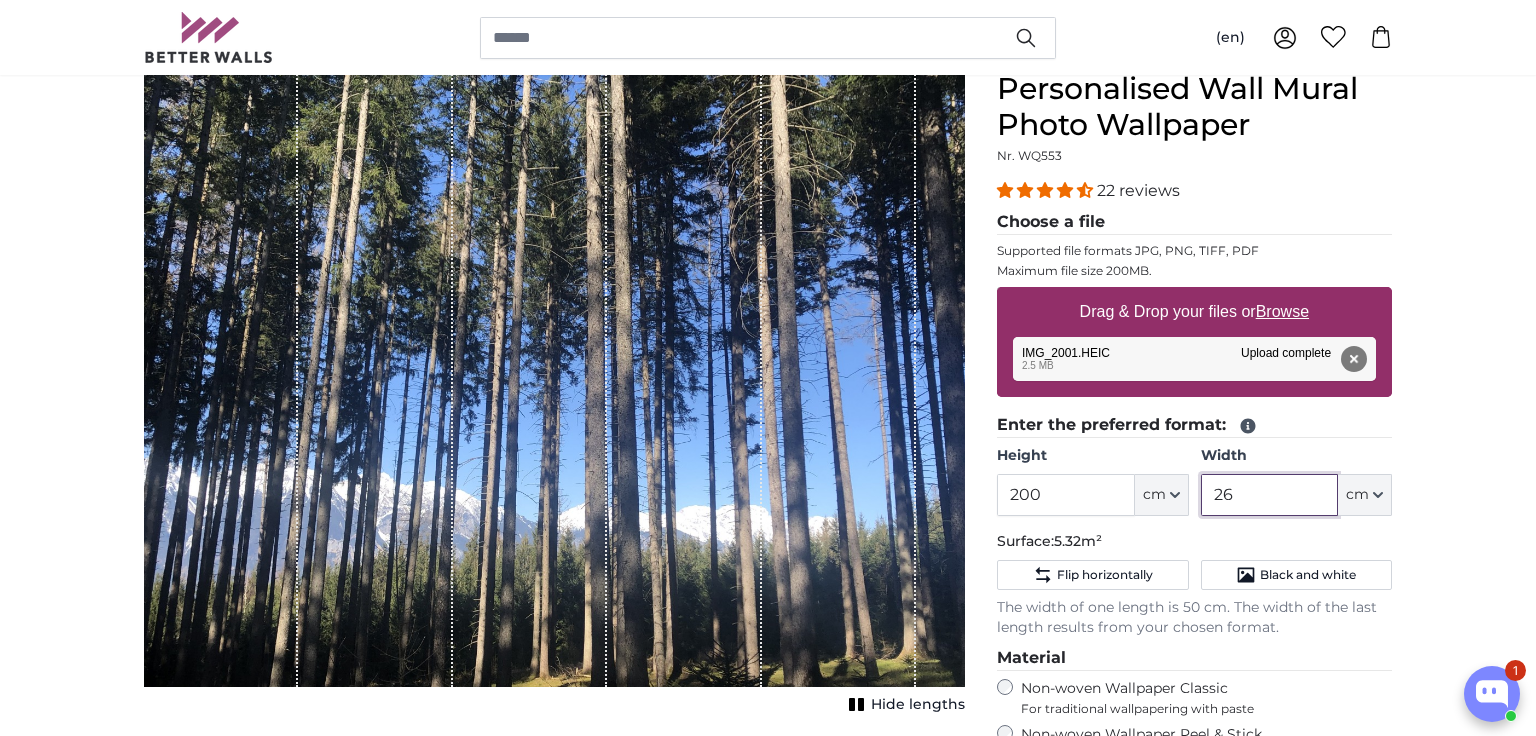 type on "2" 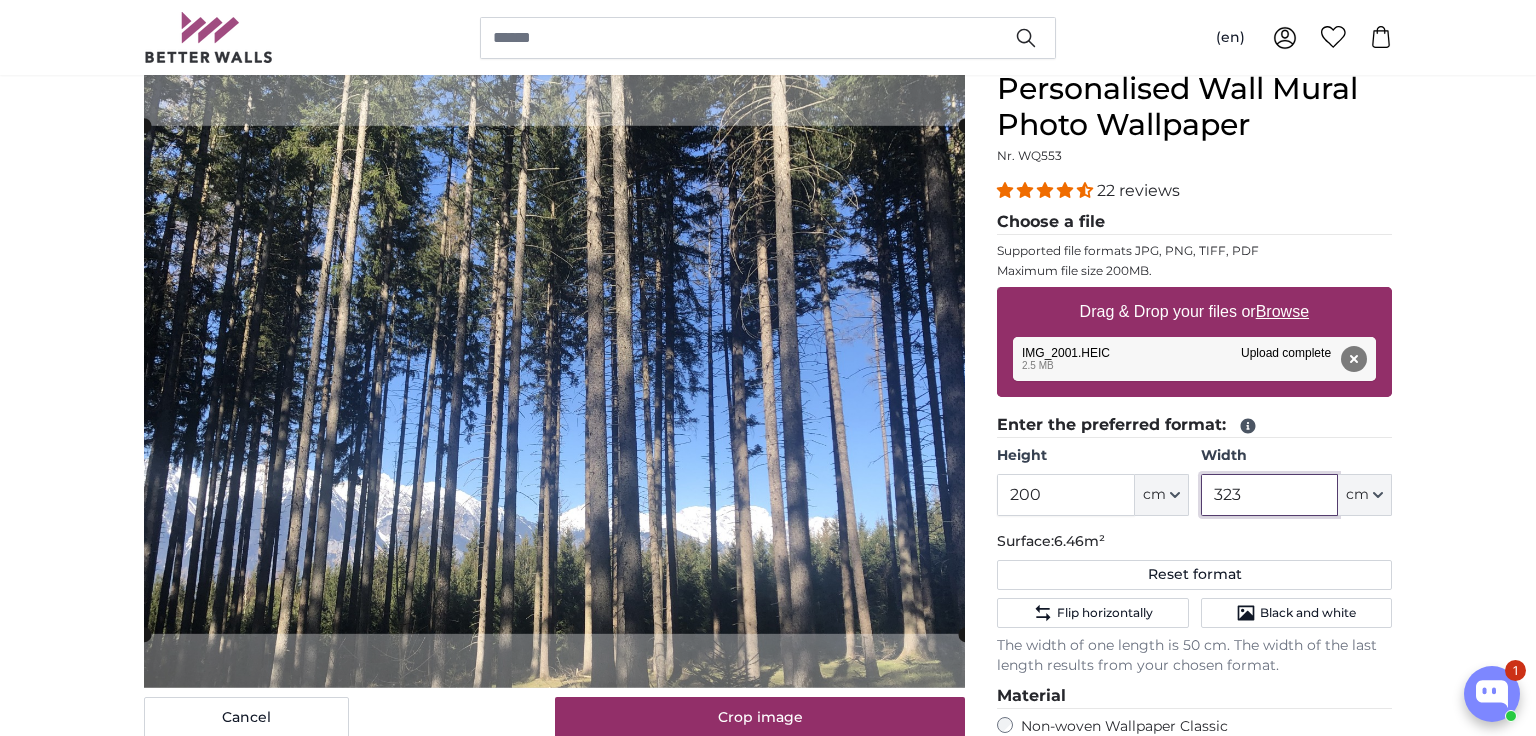 type on "323" 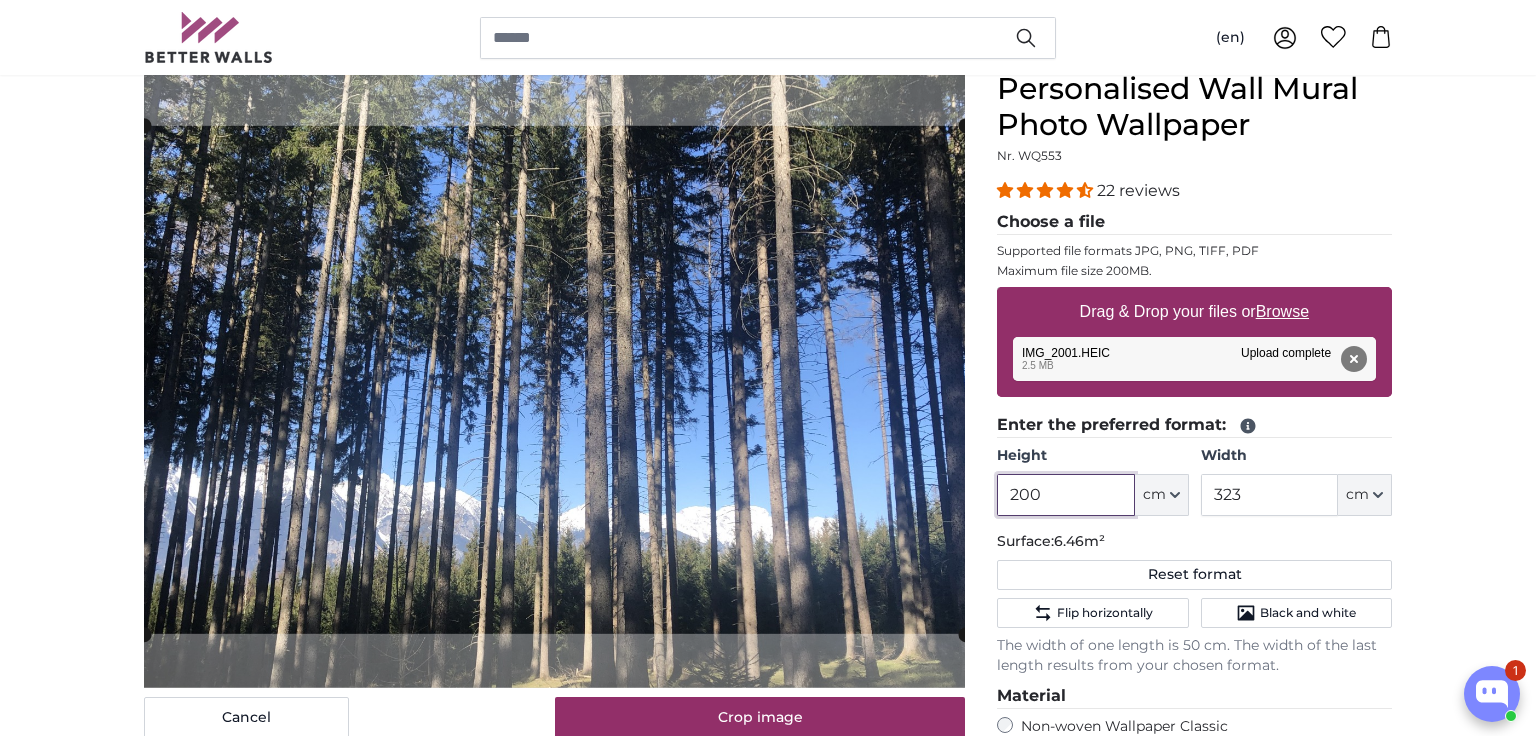 click on "200" at bounding box center [1065, 495] 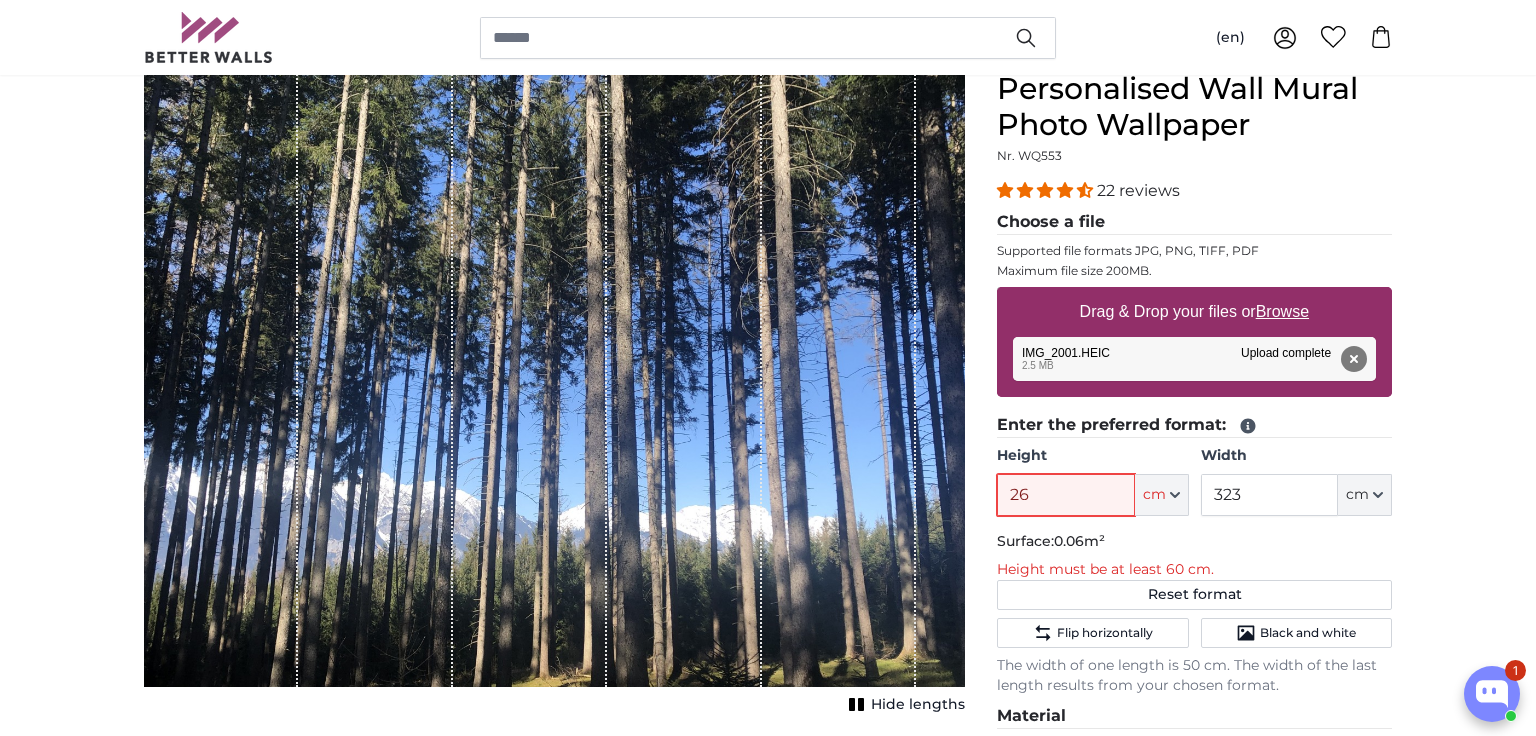type on "265" 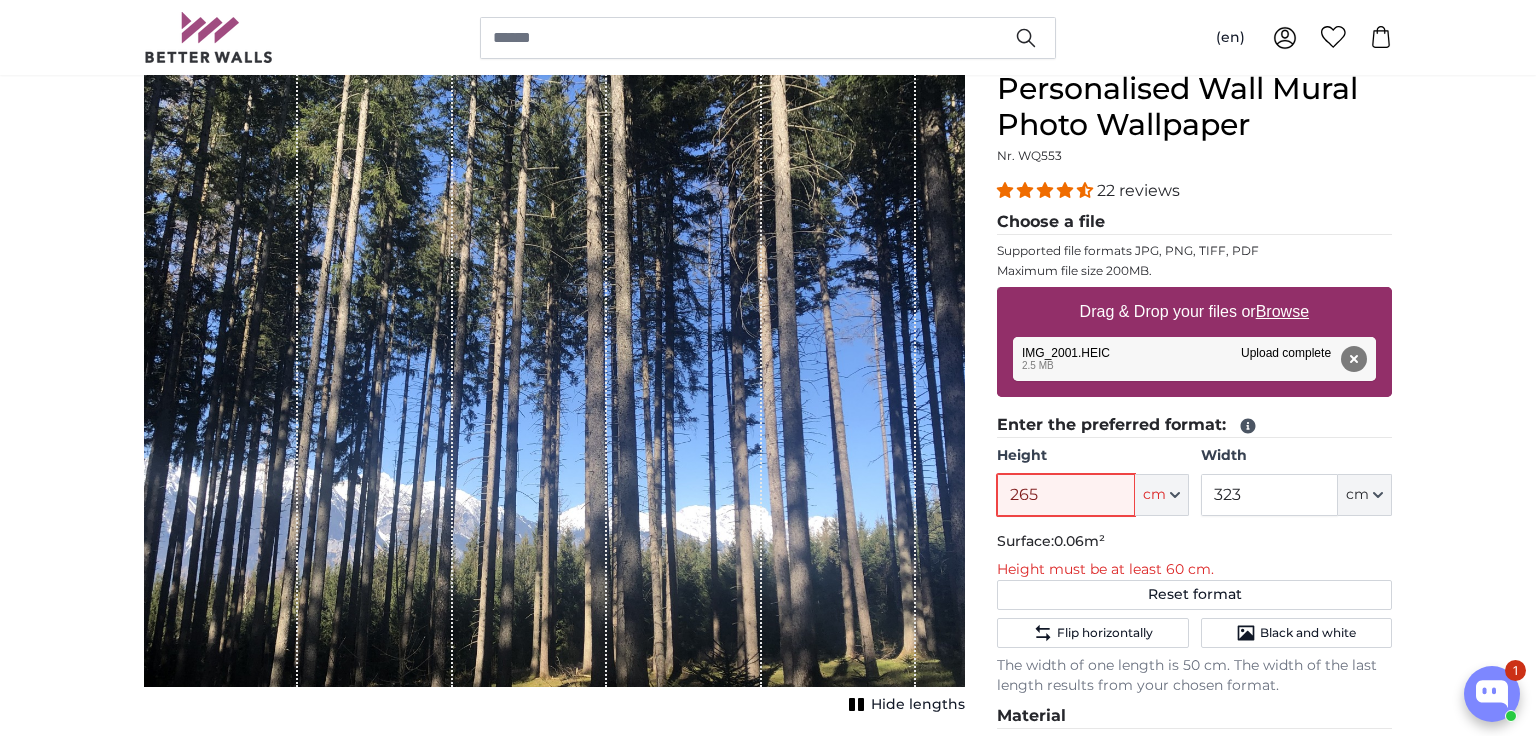 type 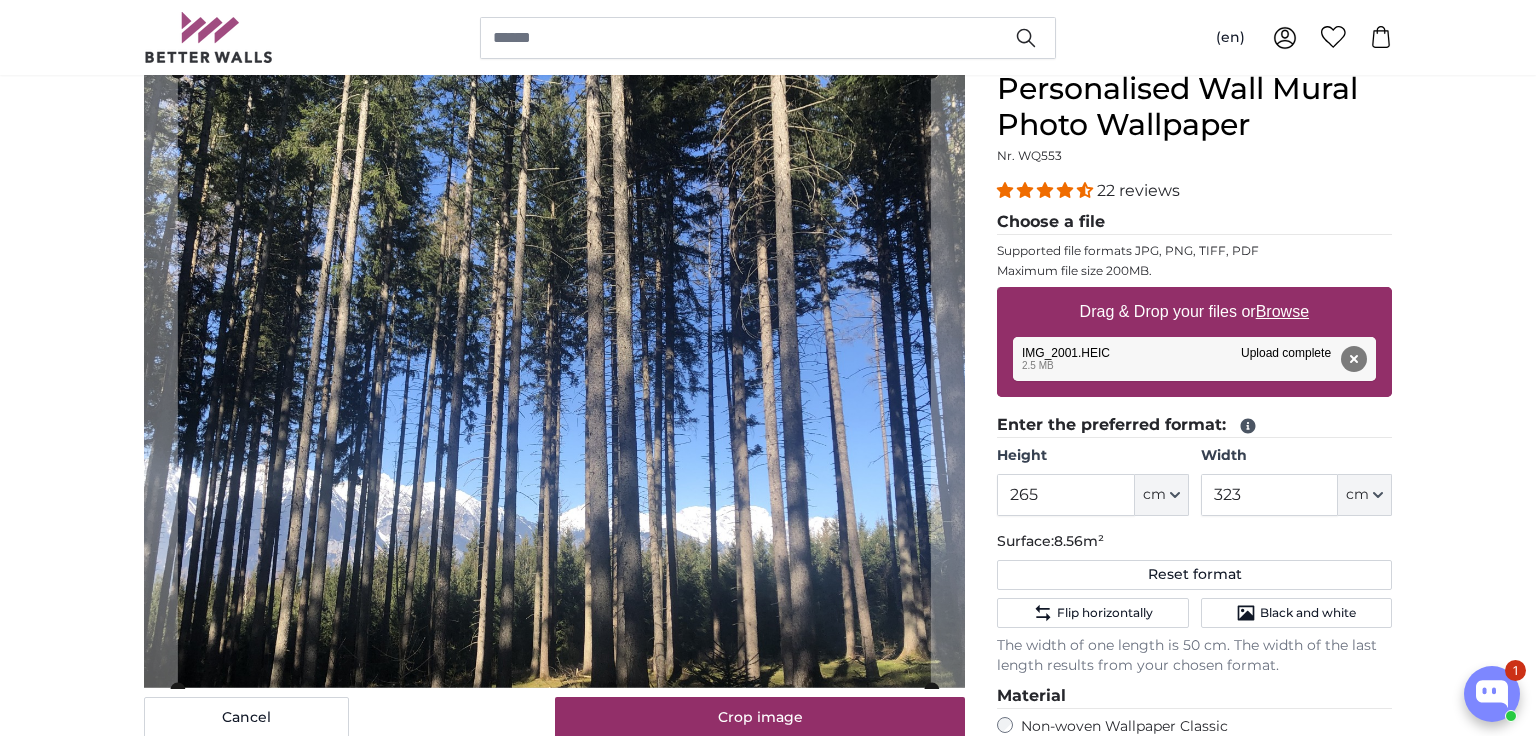 click on "Personalised Photo Wallpaper
Personalised Wall Mural Photo Wallpaper
Personalised Wall Mural Photo Wallpaper
Cancel
Crop image" at bounding box center [768, 2652] 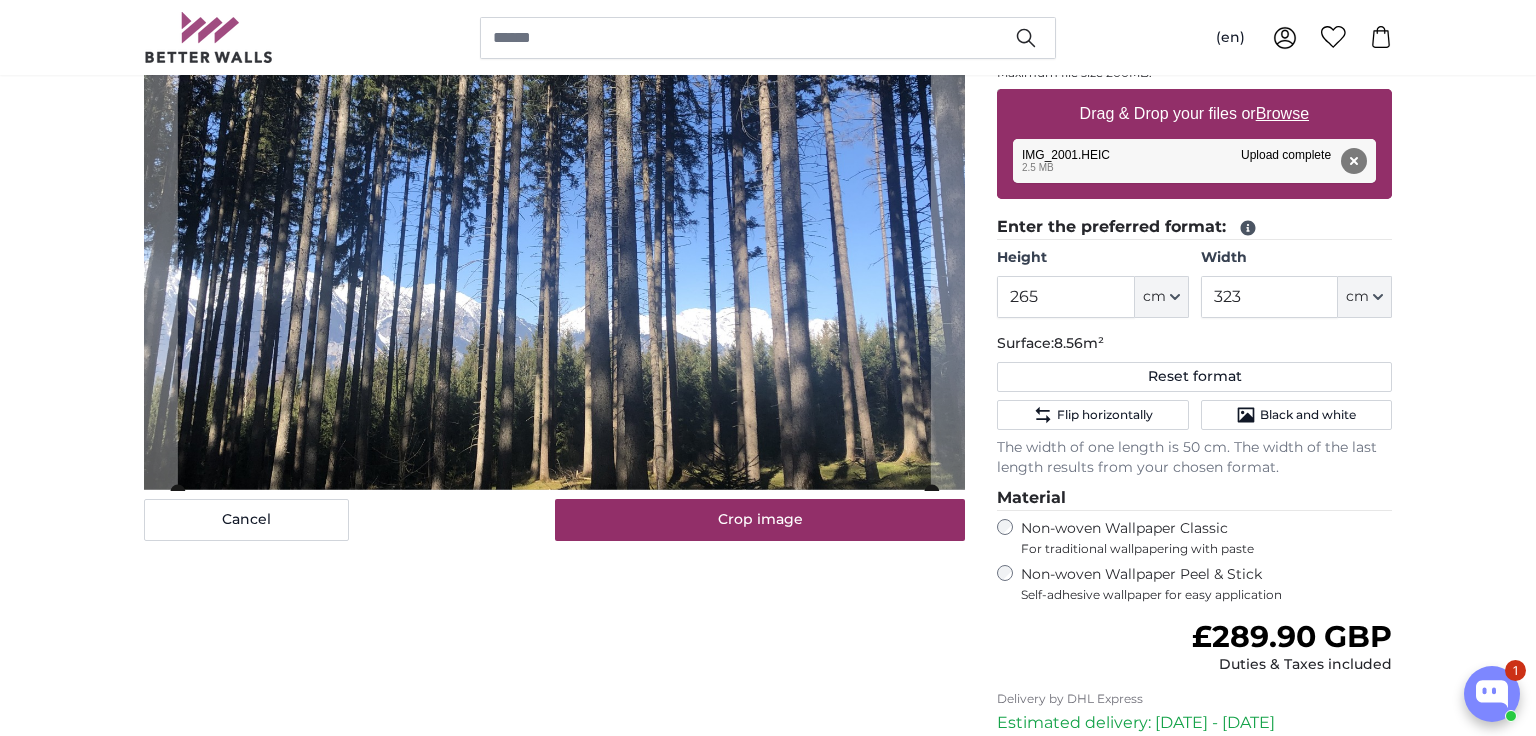 scroll, scrollTop: 397, scrollLeft: 0, axis: vertical 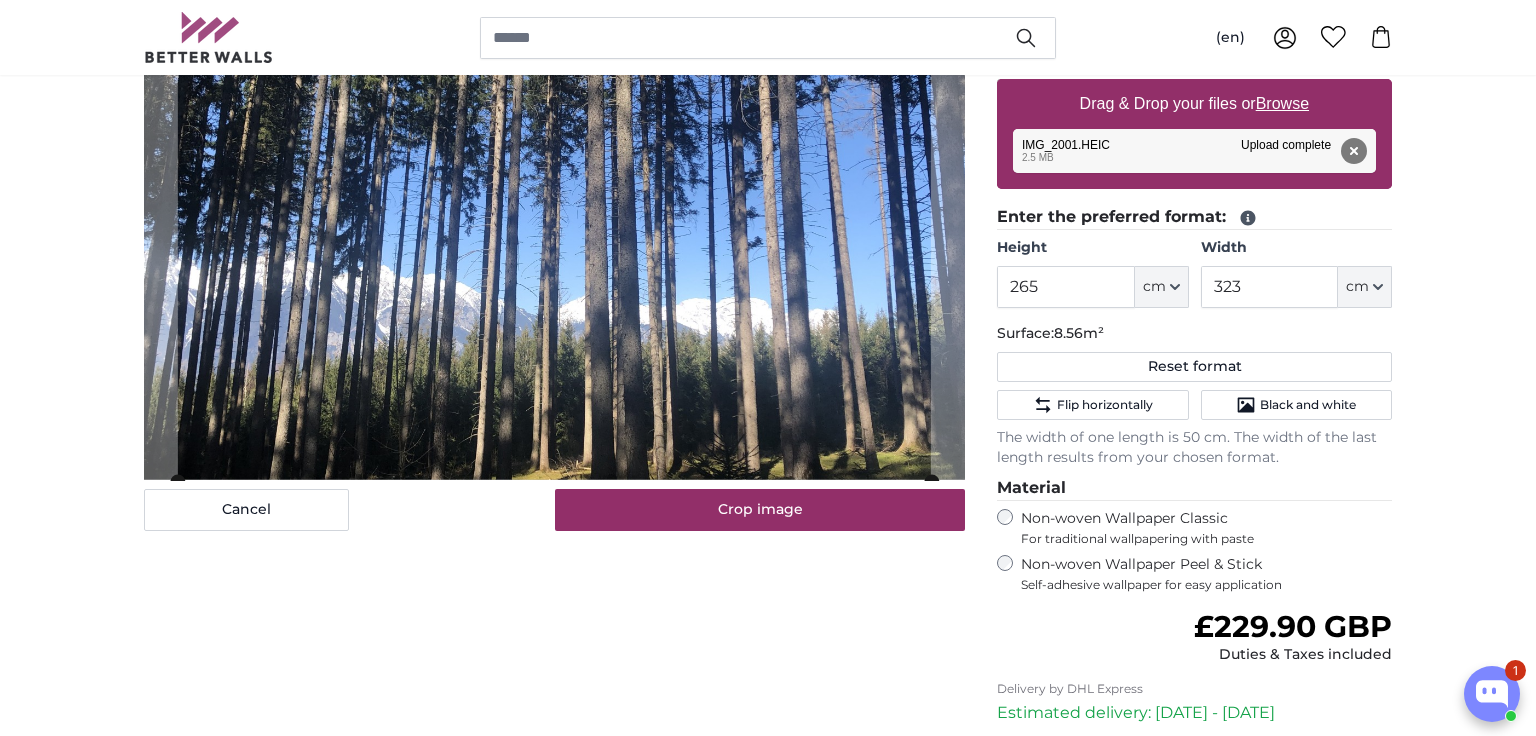 click on "Cancel
Crop image
Hide lengths" at bounding box center [554, 399] 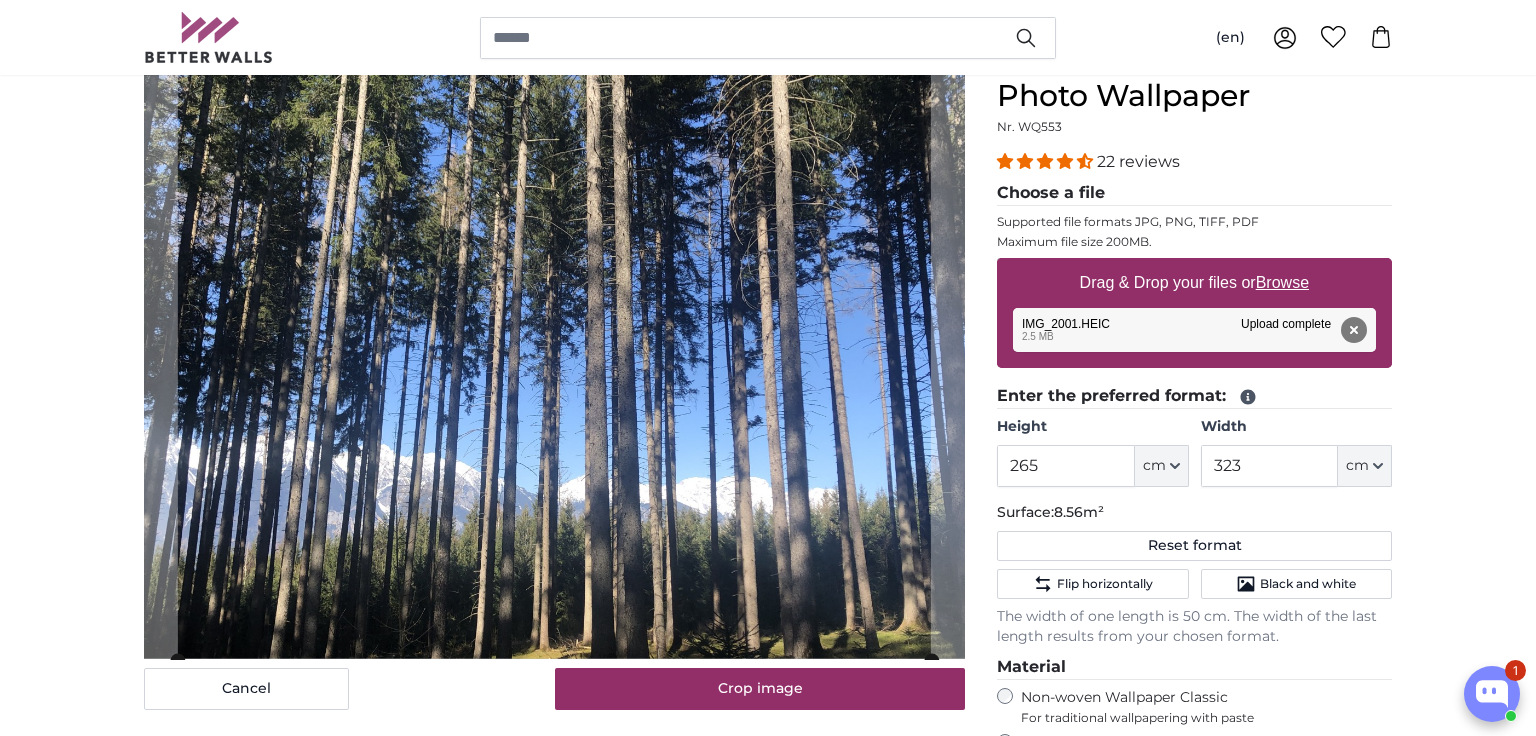 scroll, scrollTop: 223, scrollLeft: 0, axis: vertical 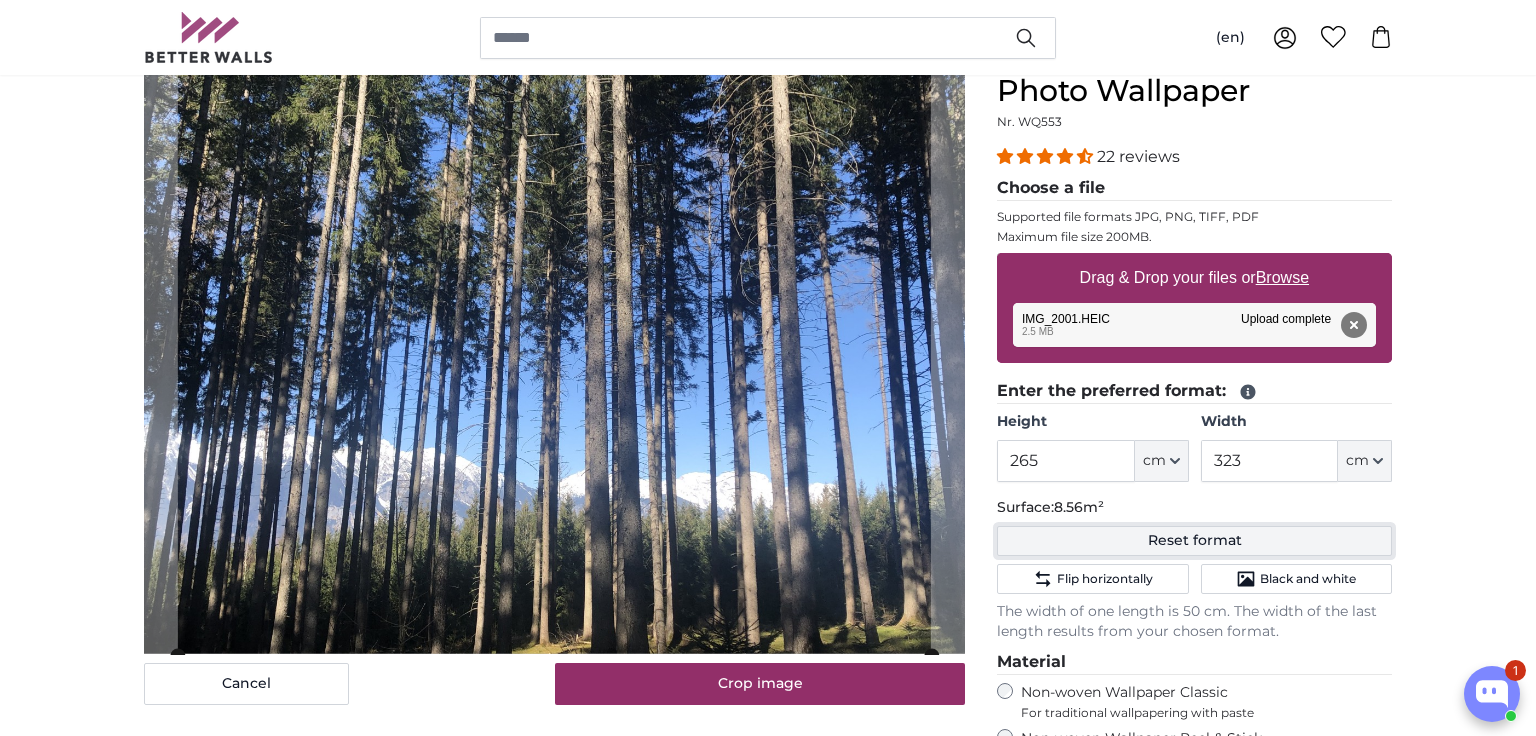 click on "Reset format" 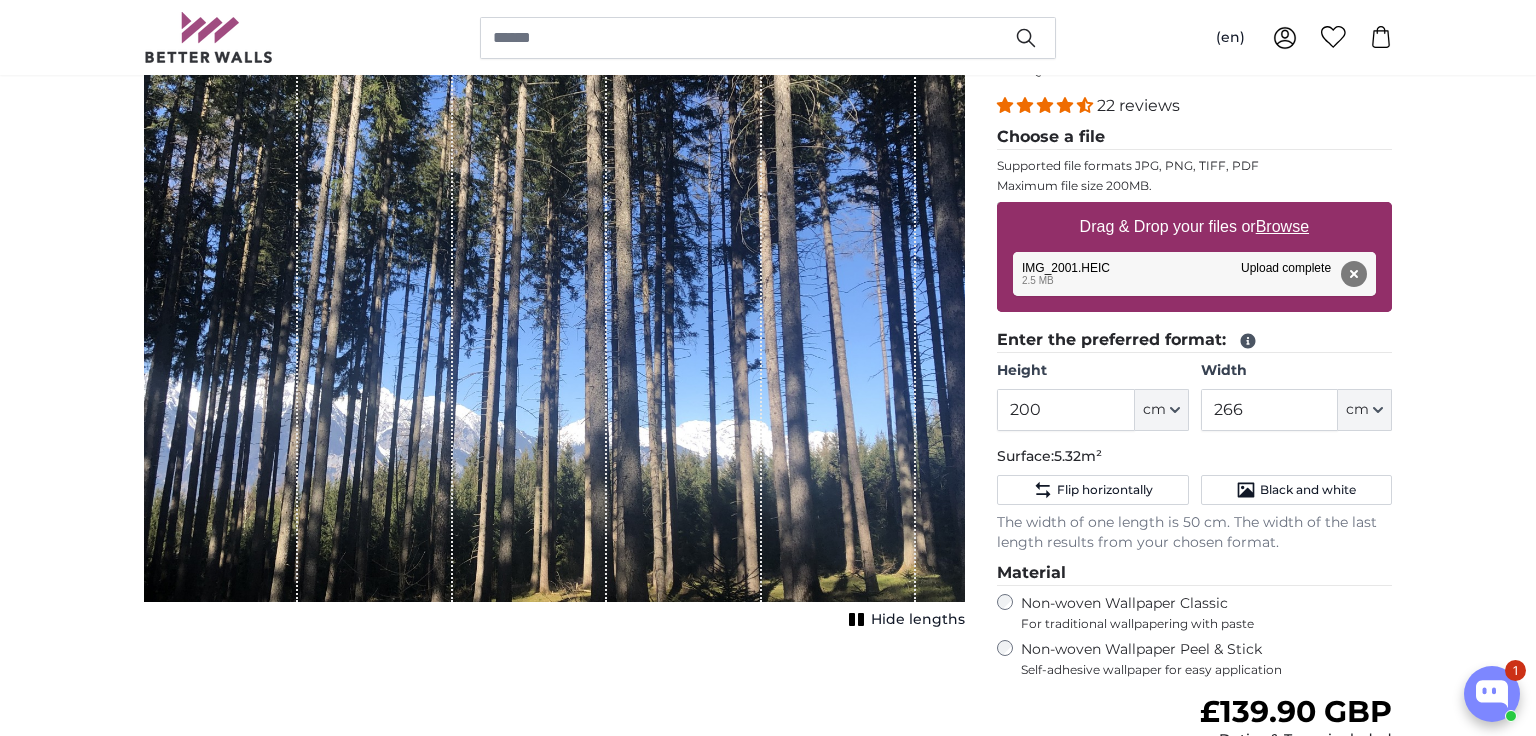 scroll, scrollTop: 266, scrollLeft: 0, axis: vertical 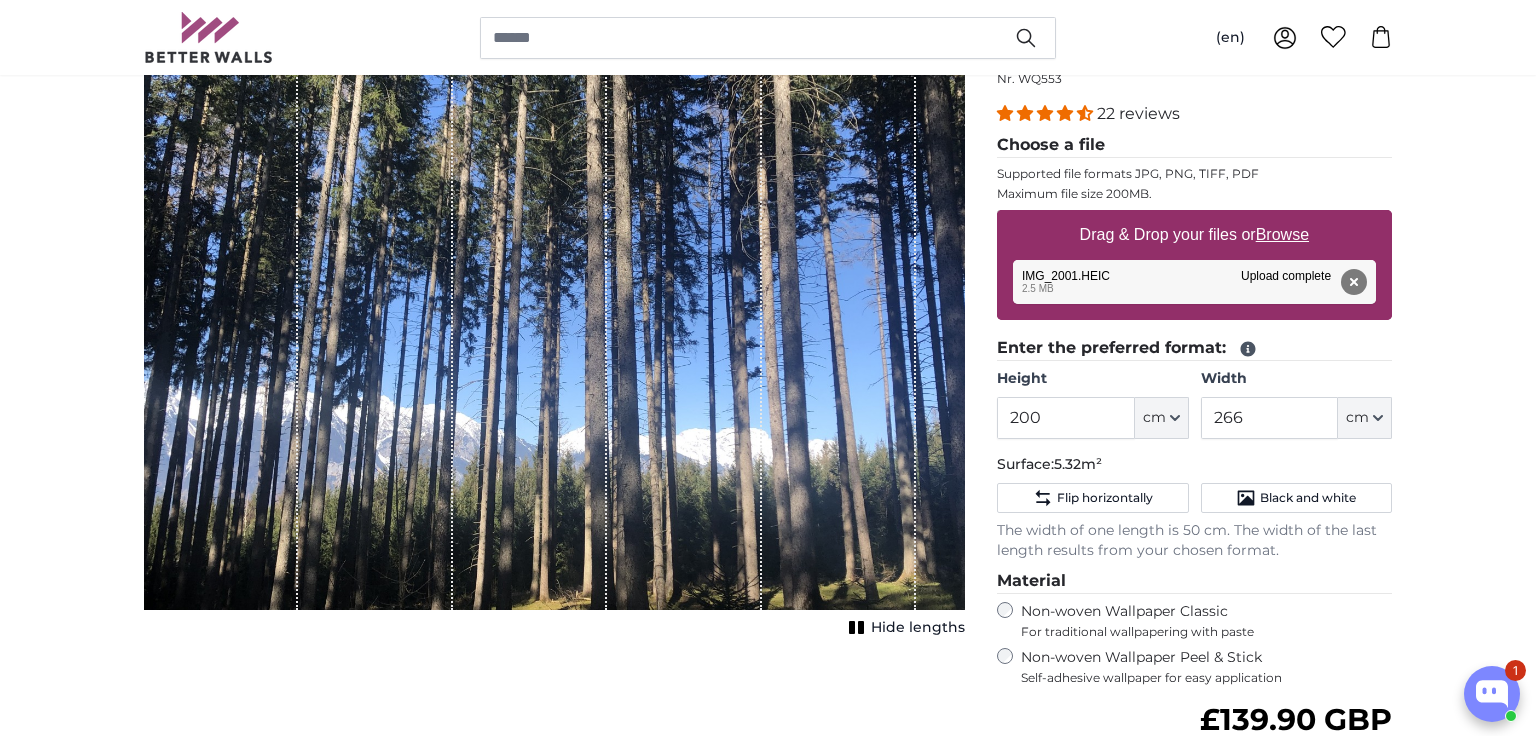 click 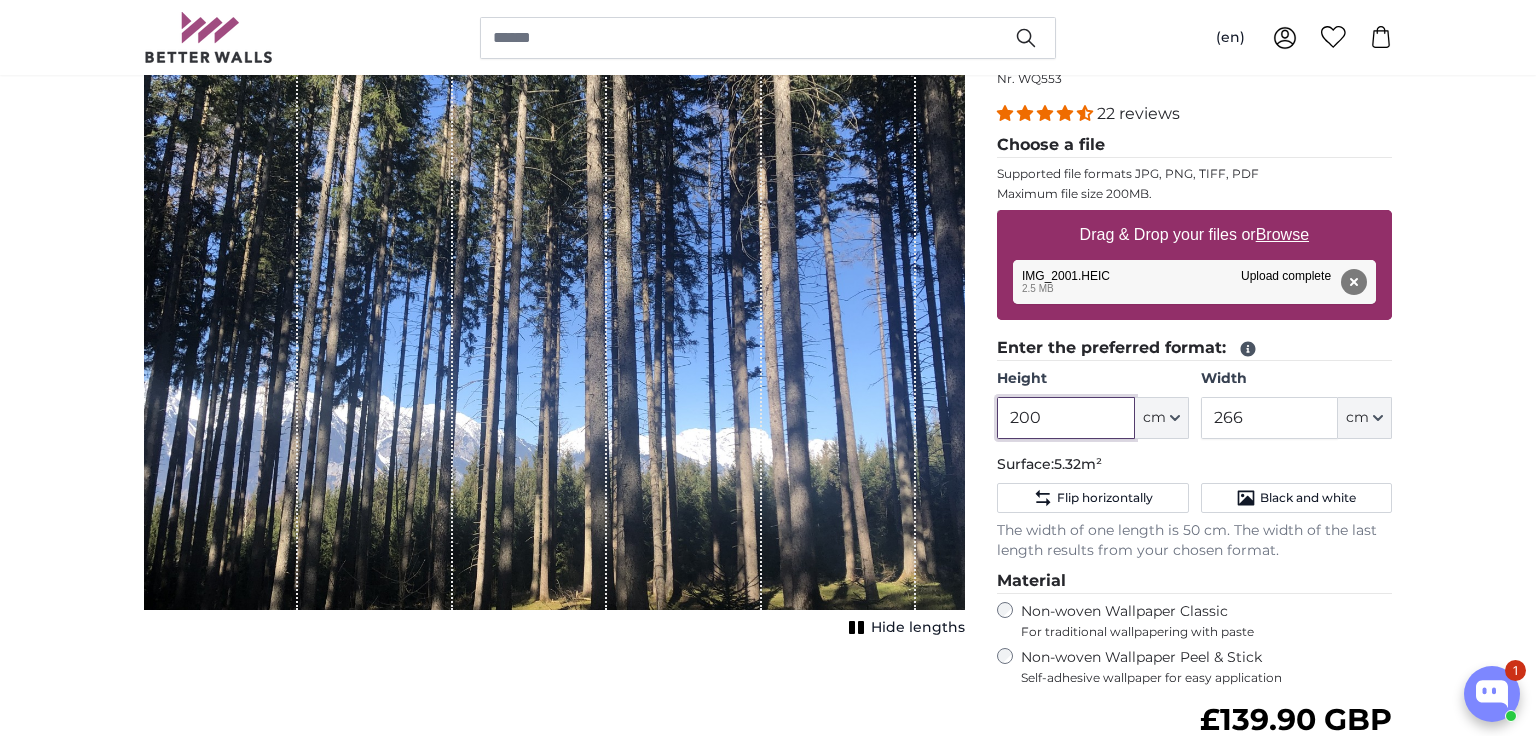 click on "200" at bounding box center (1065, 418) 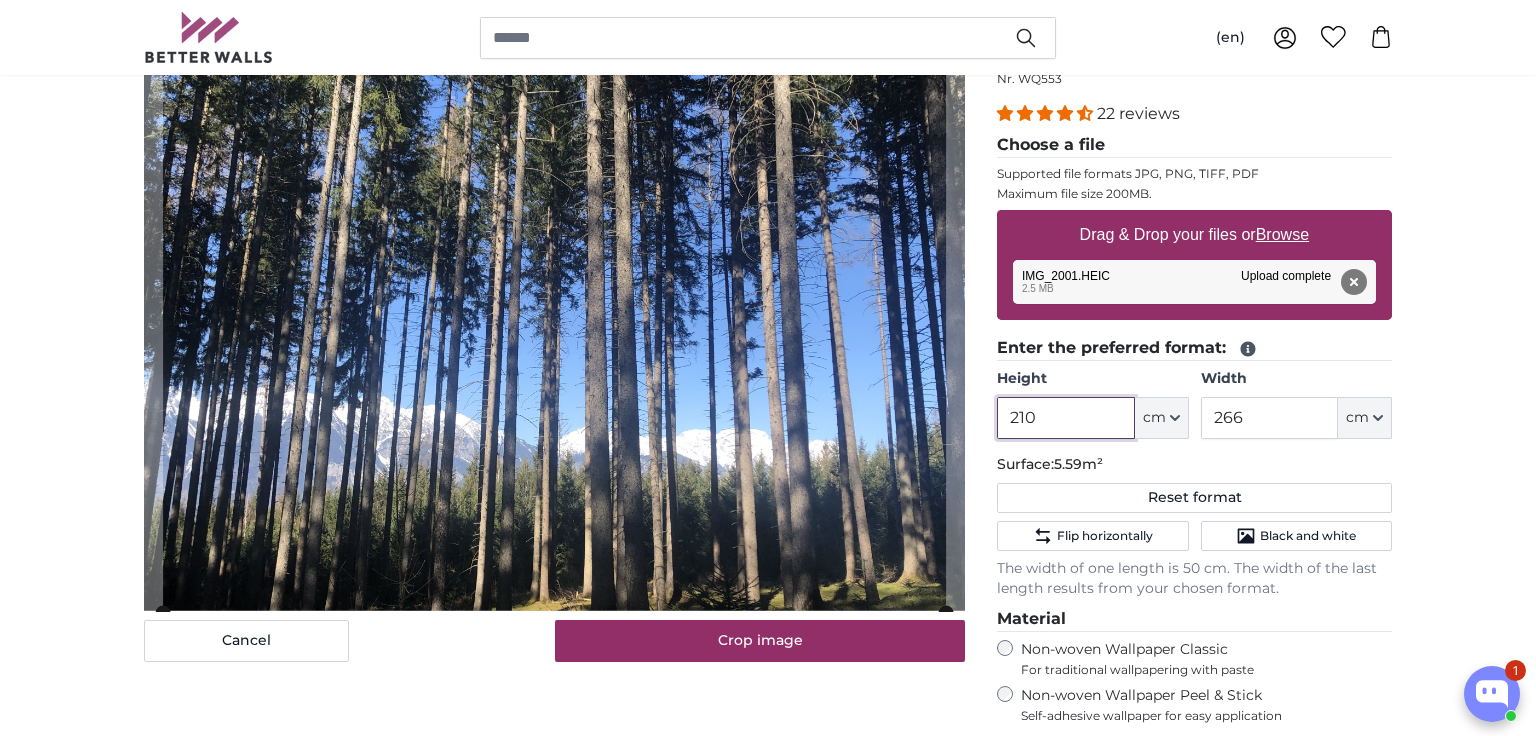 type on "210" 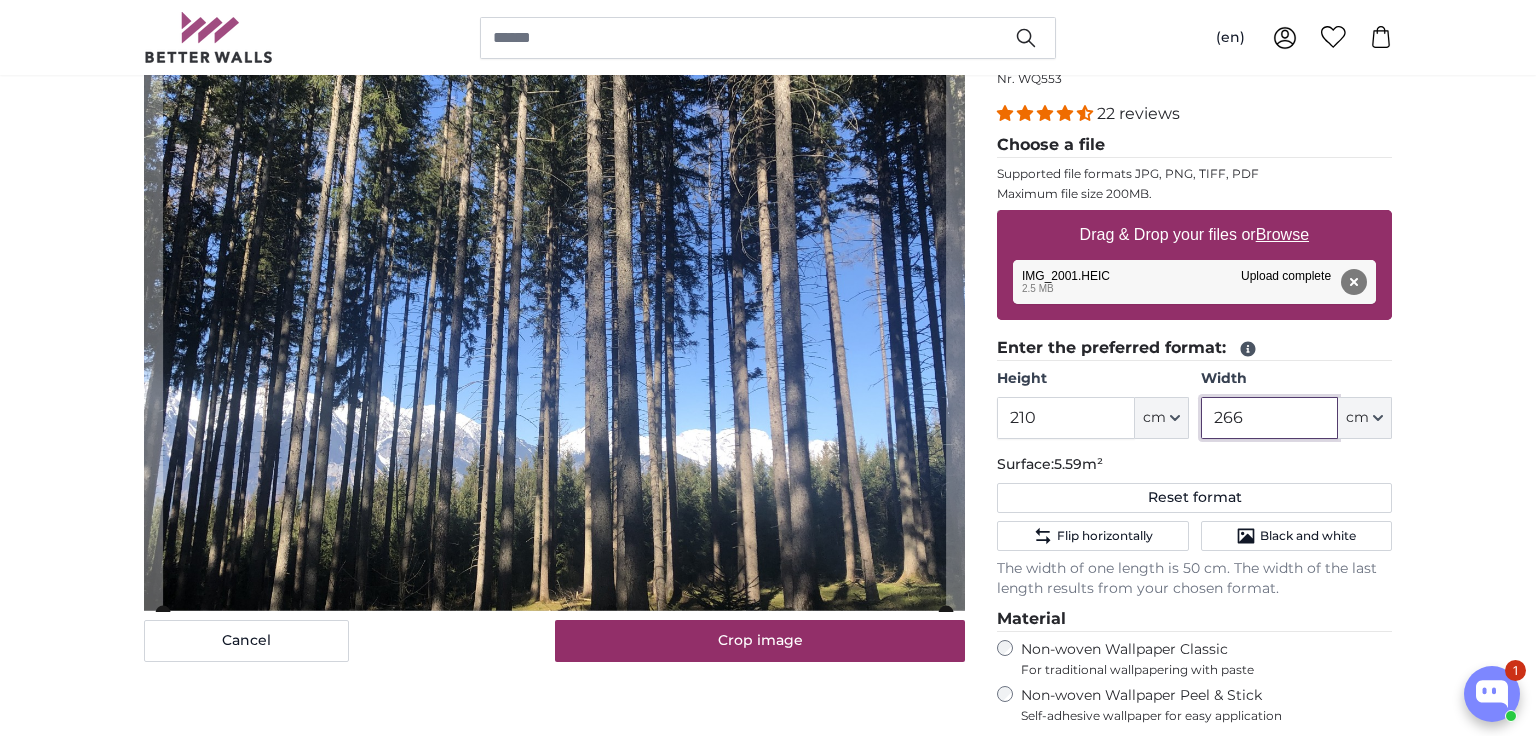click on "266" at bounding box center (1269, 418) 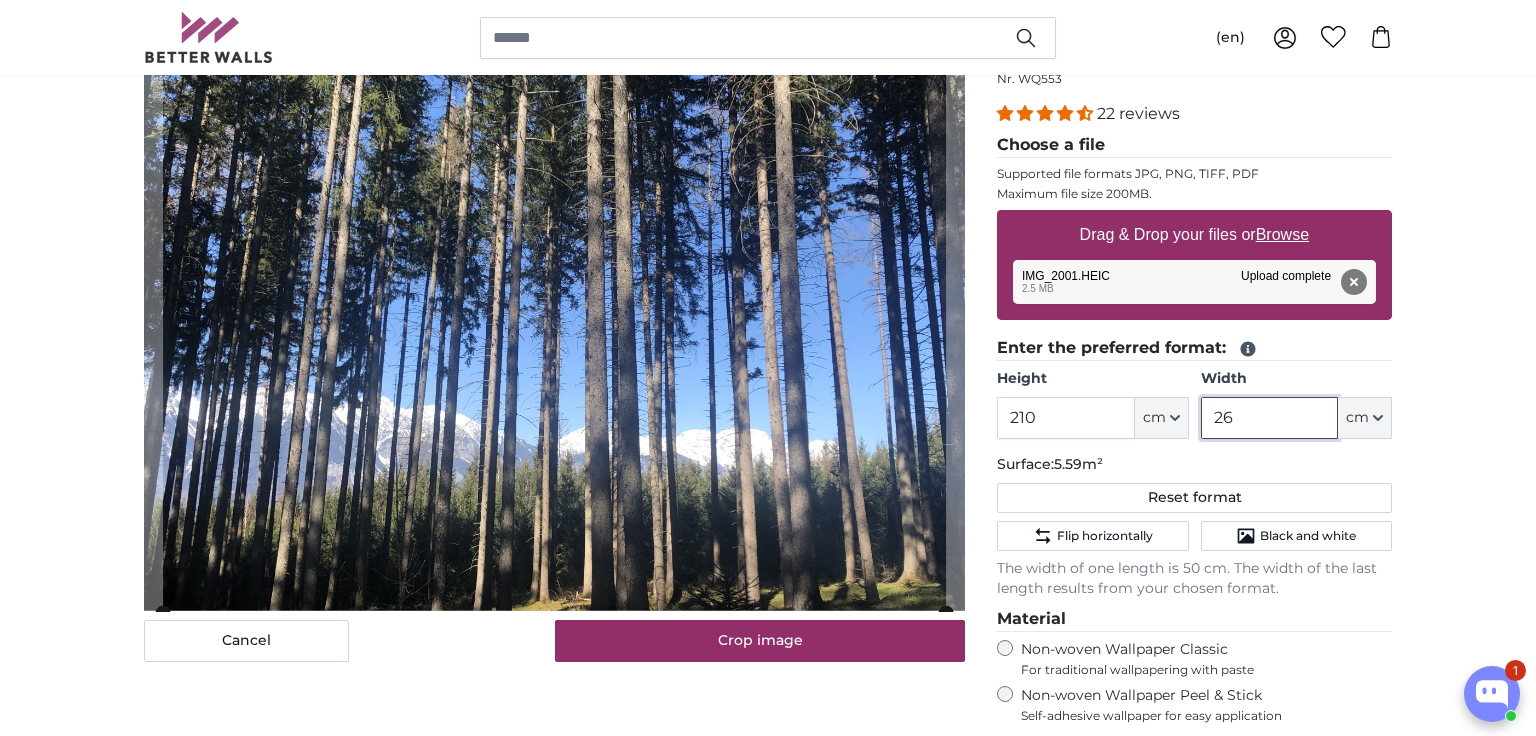 type on "2" 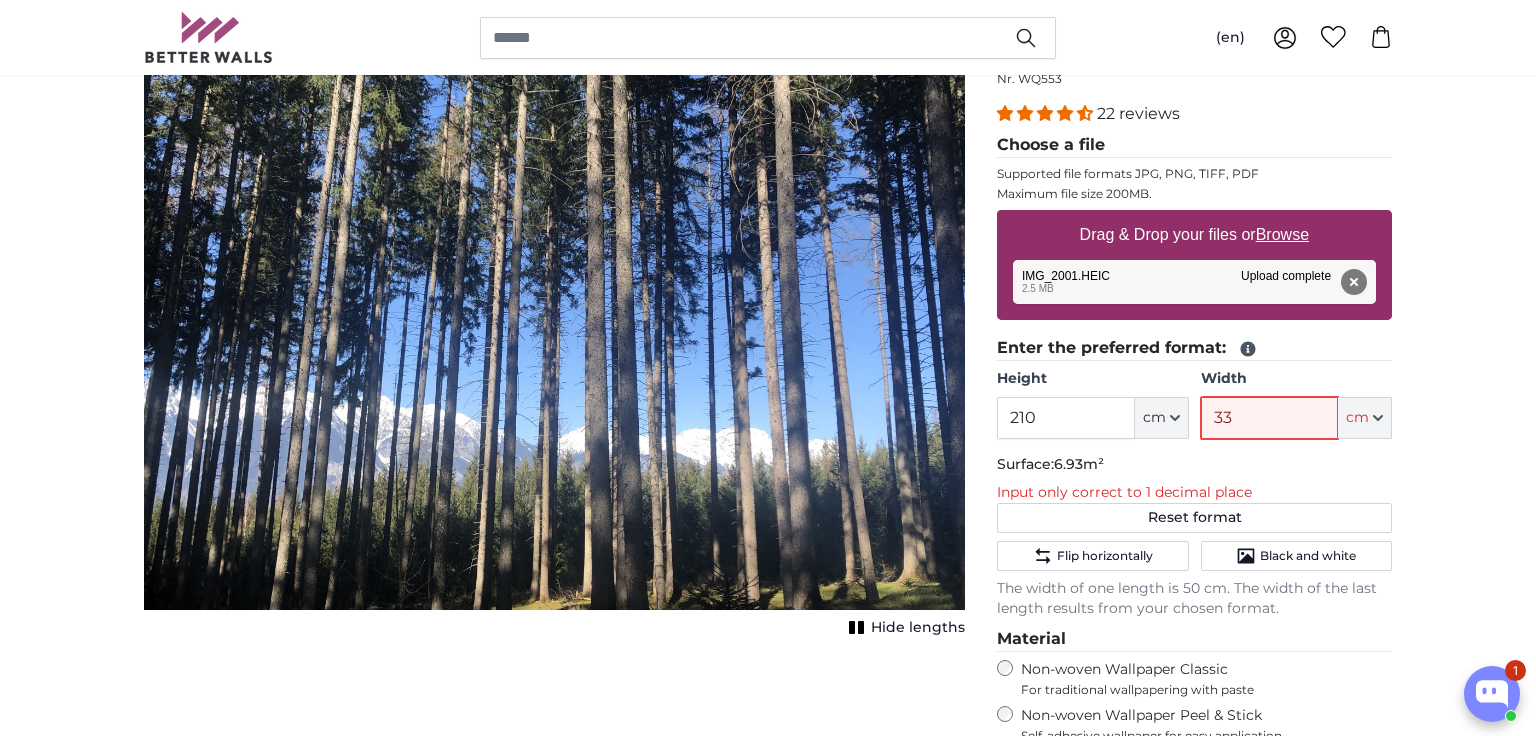 type on "3" 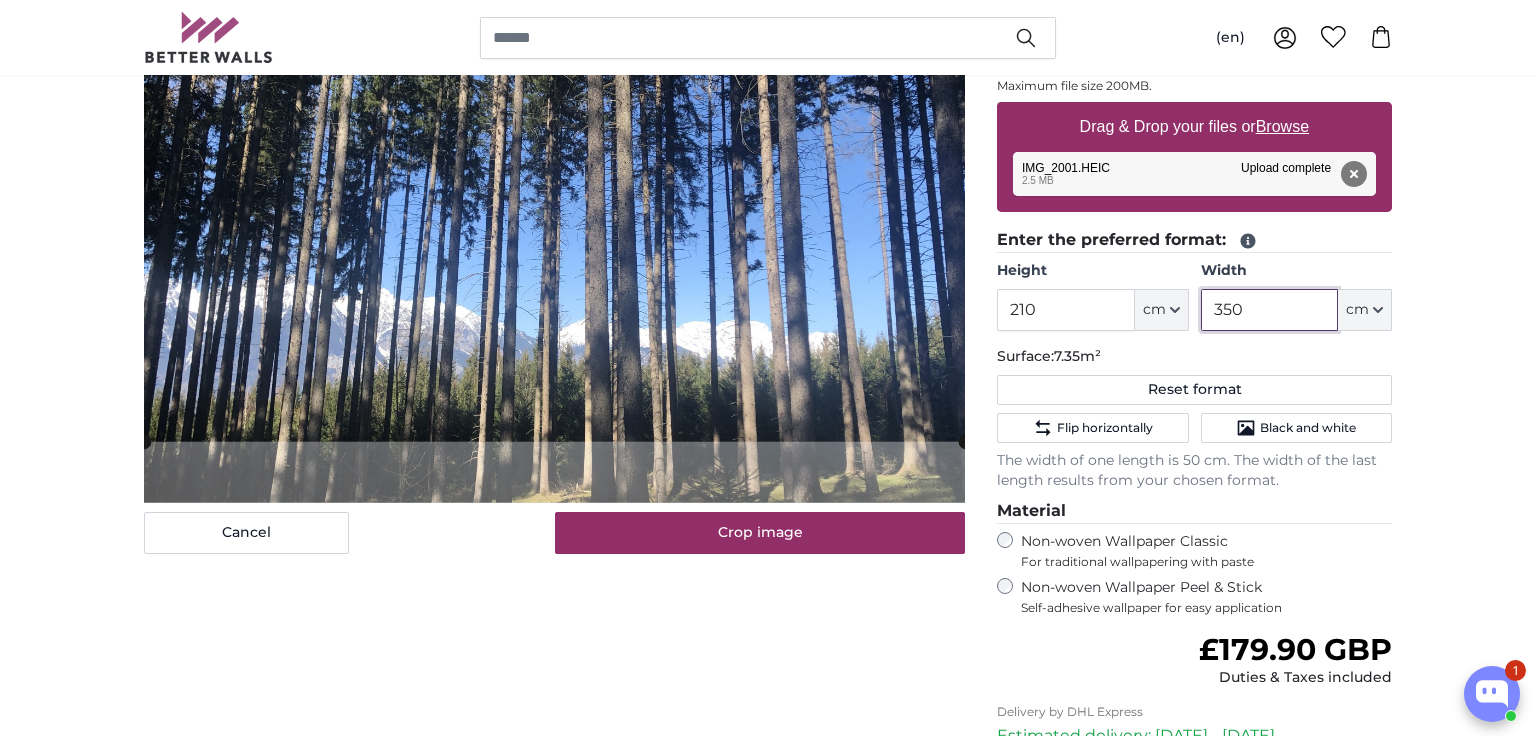 scroll, scrollTop: 375, scrollLeft: 0, axis: vertical 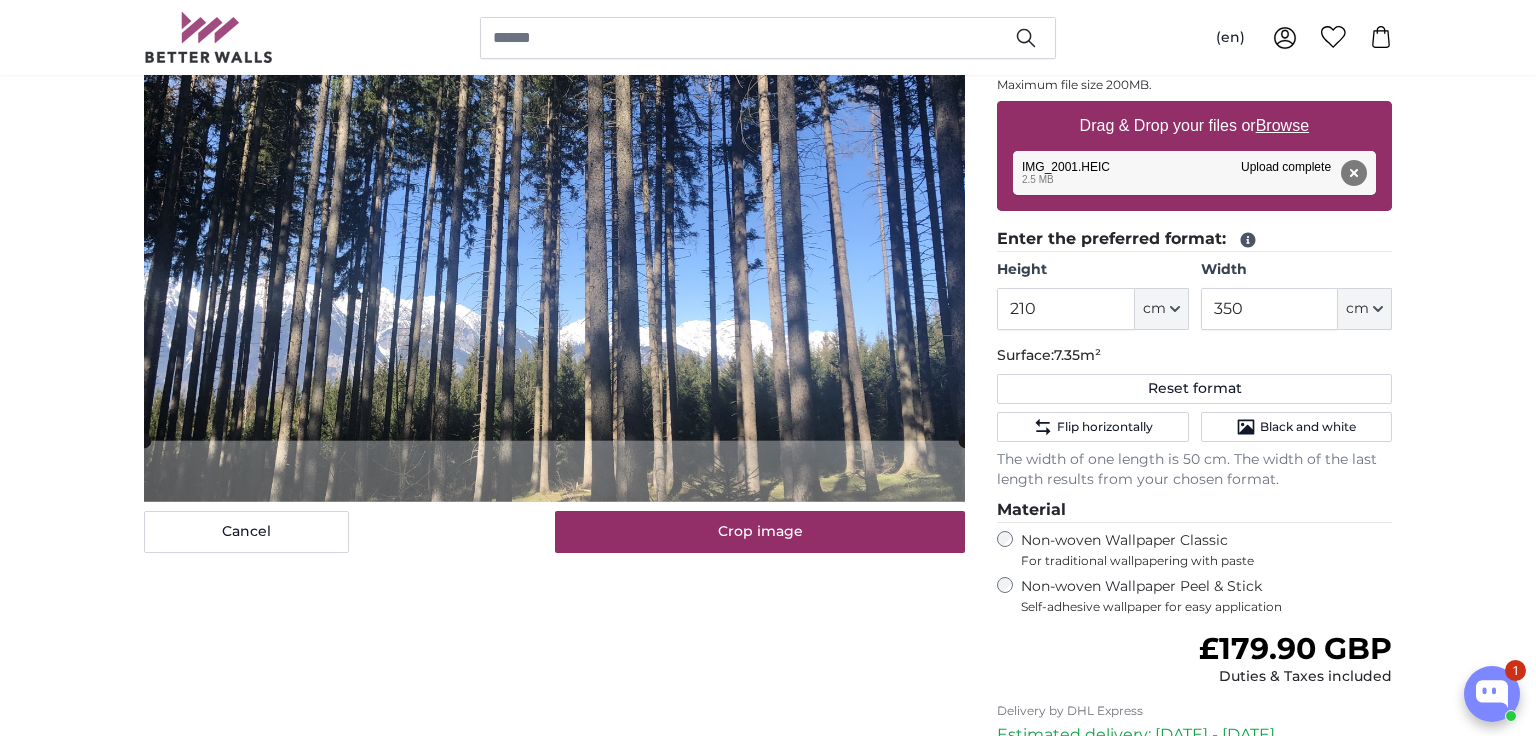 click on "Non-woven Wallpaper Peel & Stick
Self-adhesive wallpaper for easy application" at bounding box center (1206, 596) 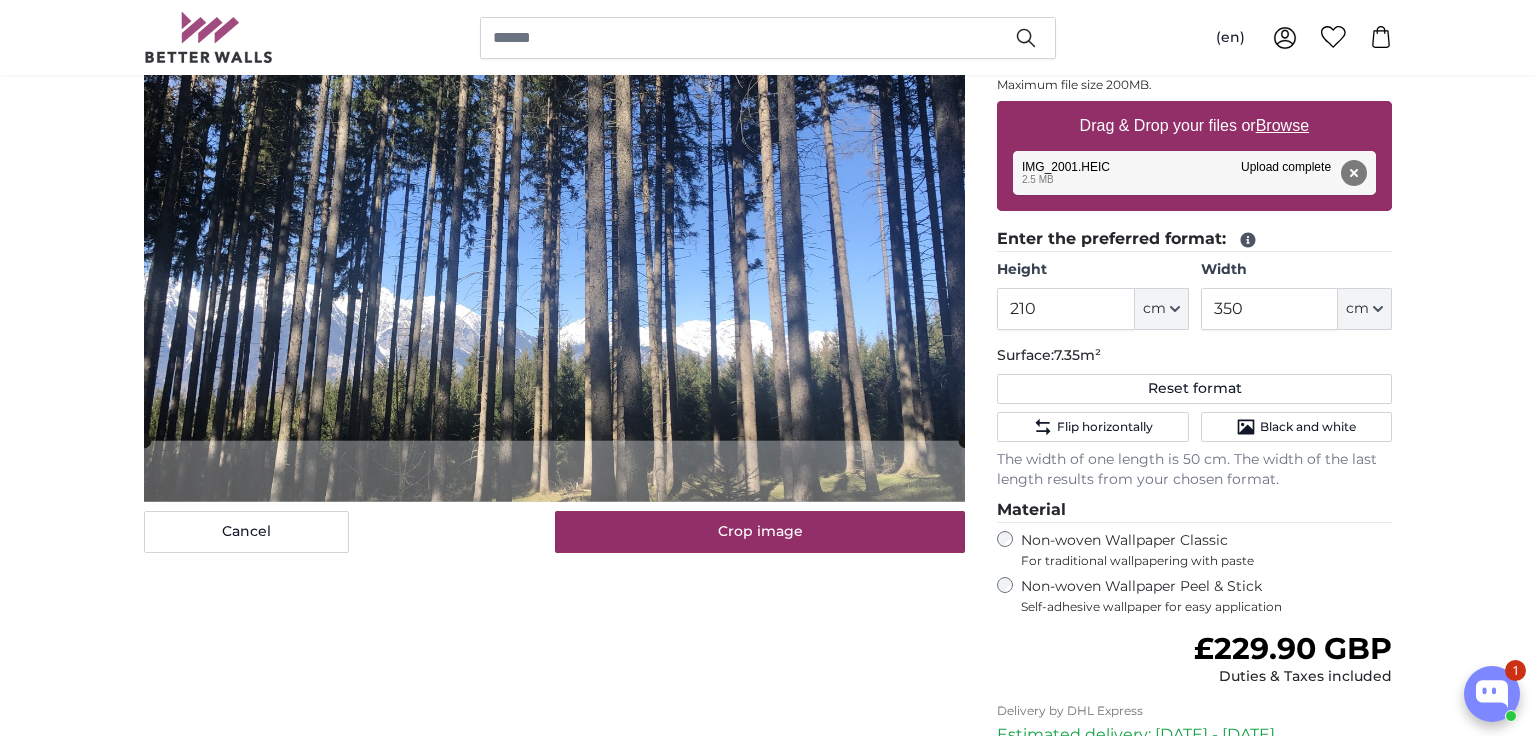 click on "Non-woven Wallpaper Classic
For traditional wallpapering with paste" at bounding box center (1206, 550) 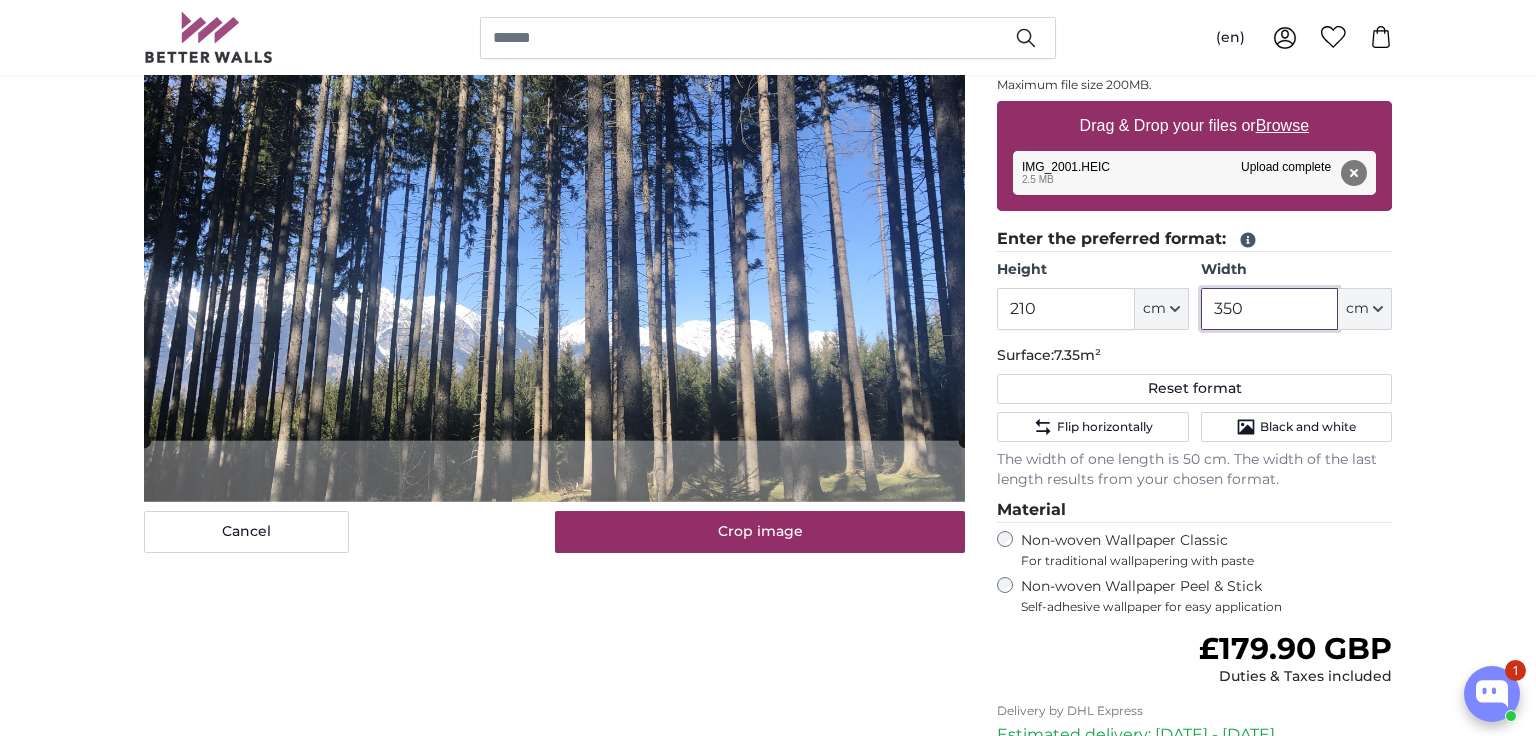 click on "350" at bounding box center [1269, 309] 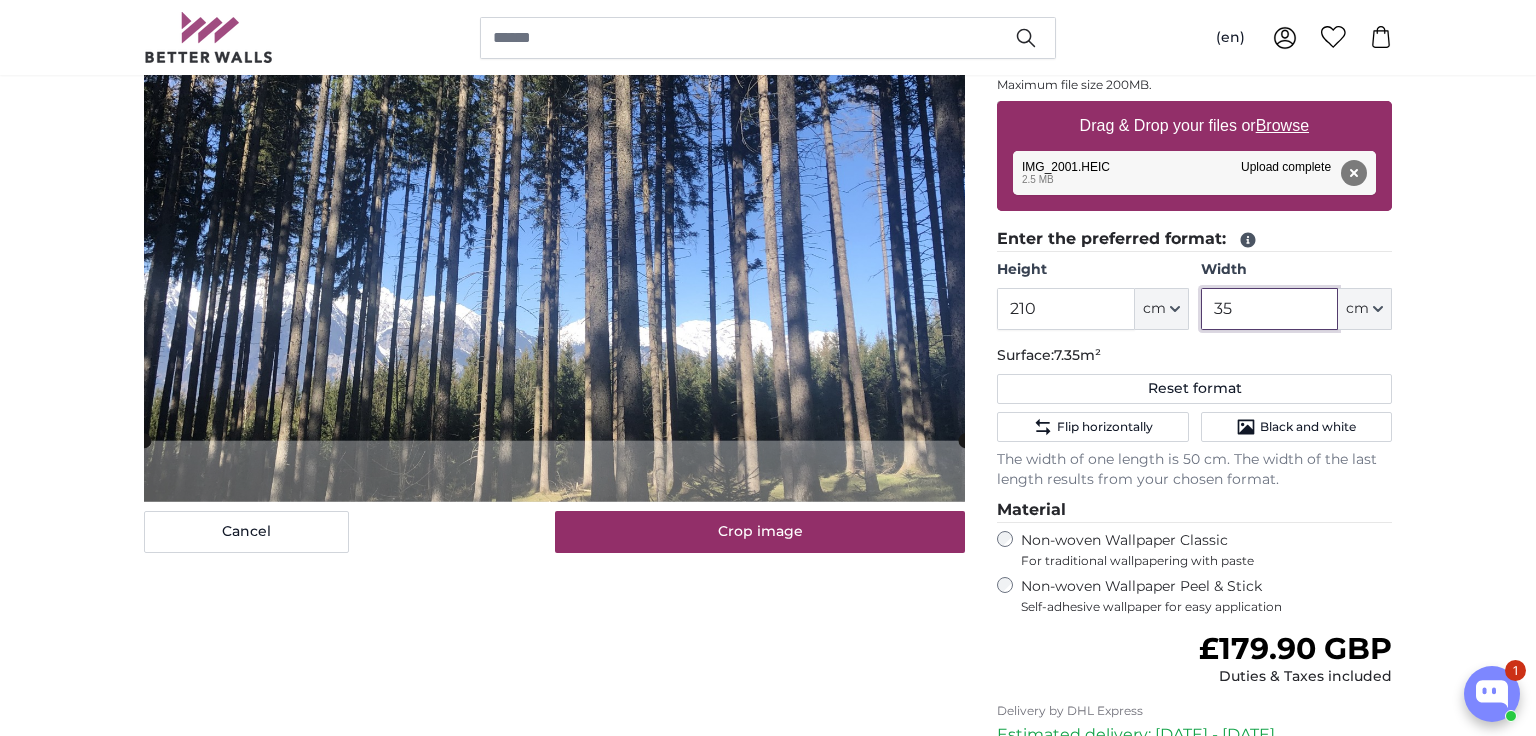 type on "3" 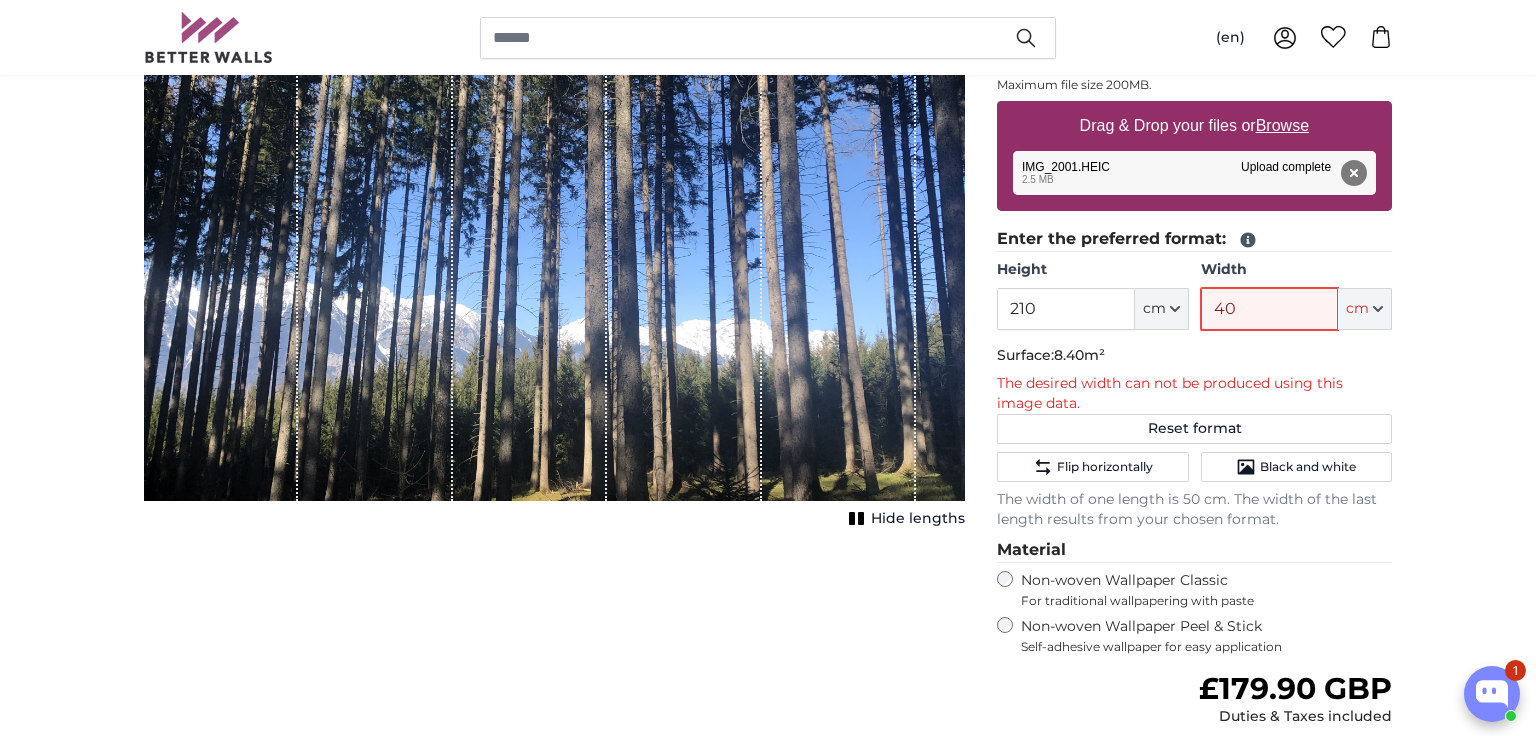 type on "4" 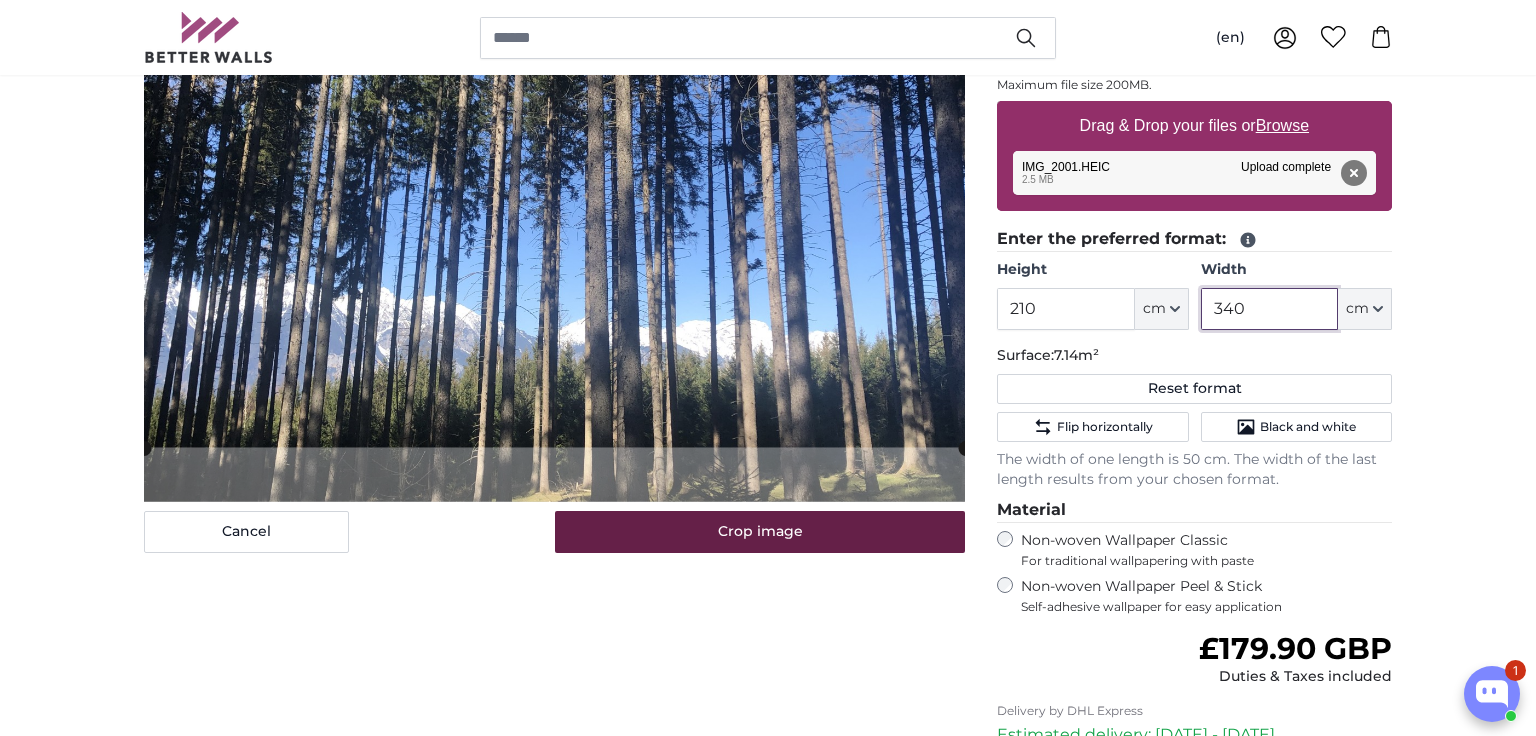 type on "340" 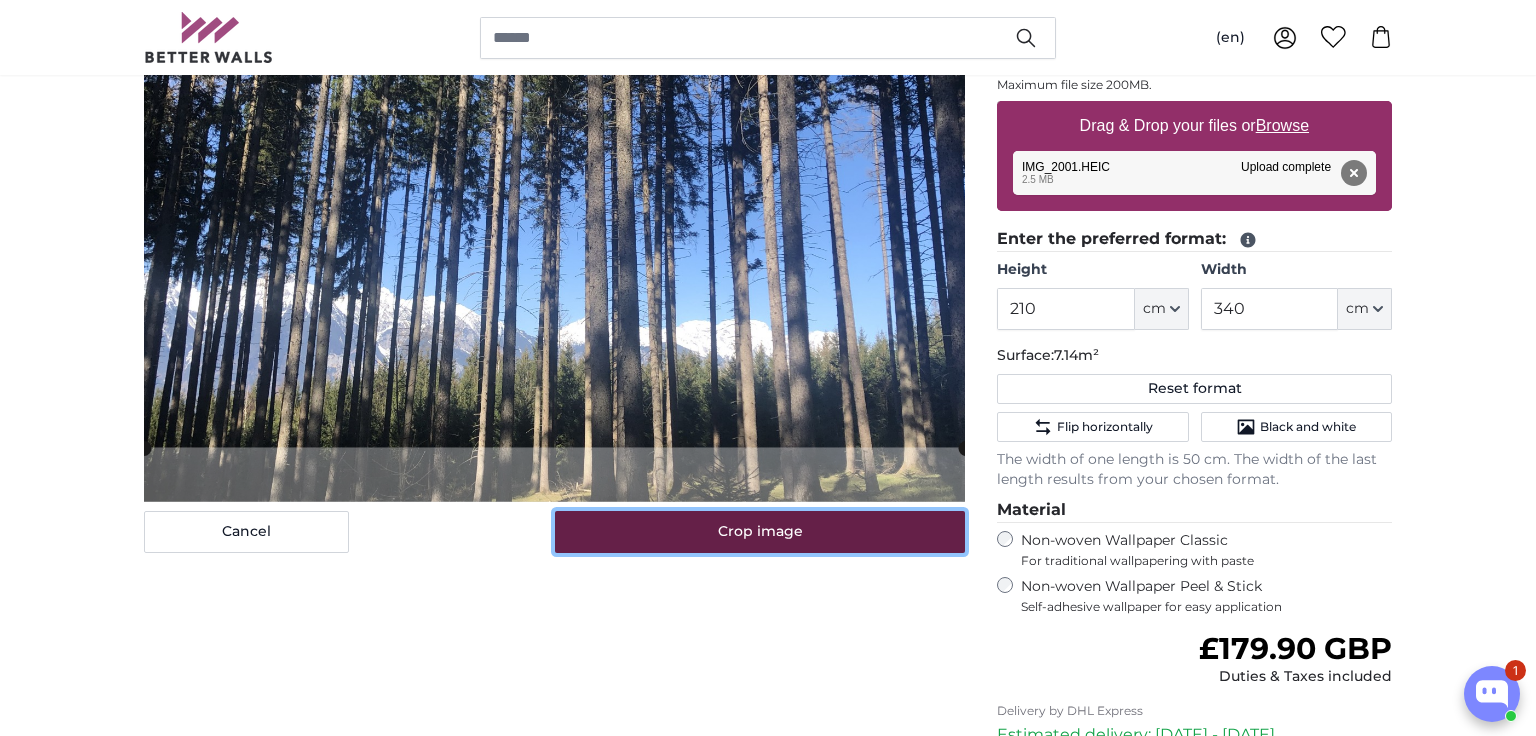 click on "Crop image" at bounding box center (760, 532) 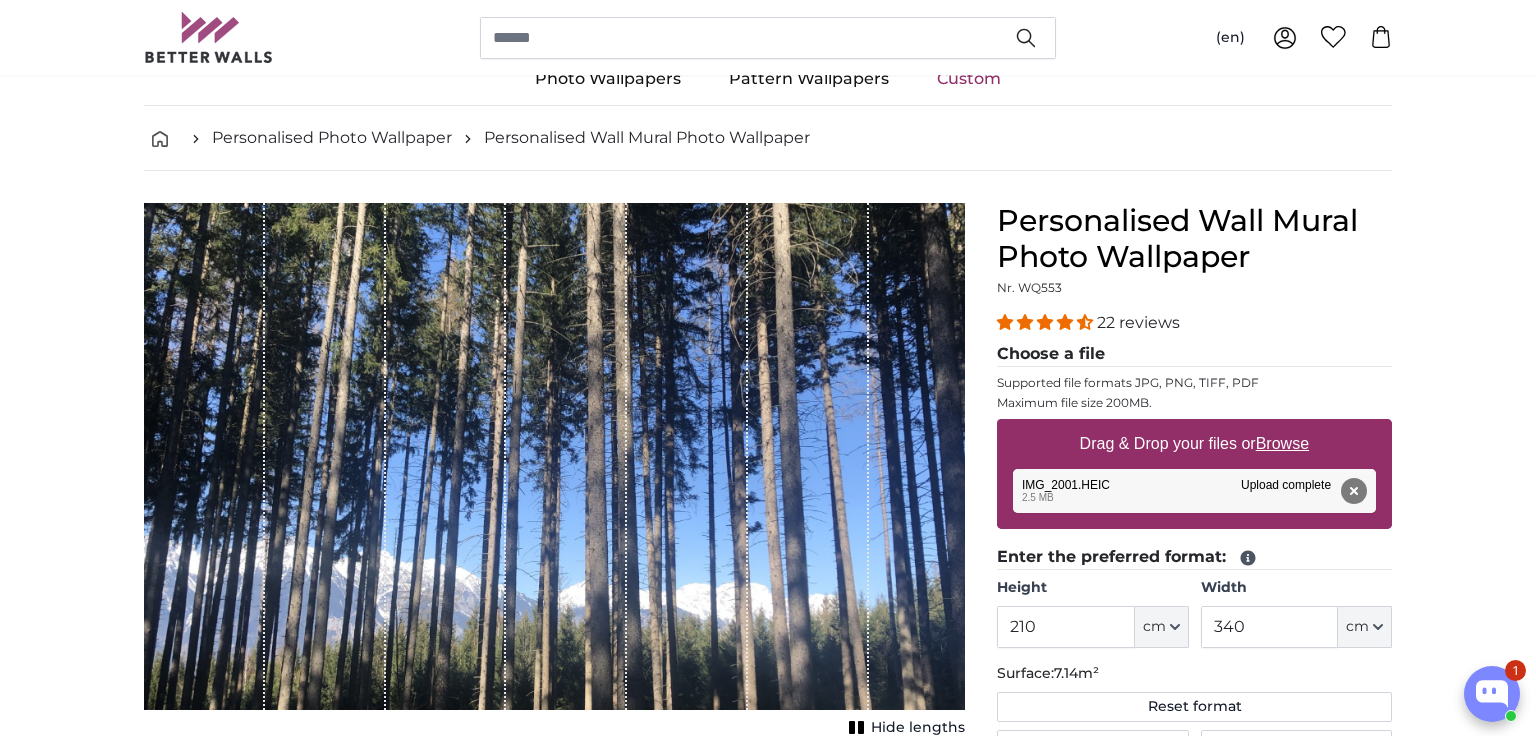 scroll, scrollTop: 0, scrollLeft: 0, axis: both 